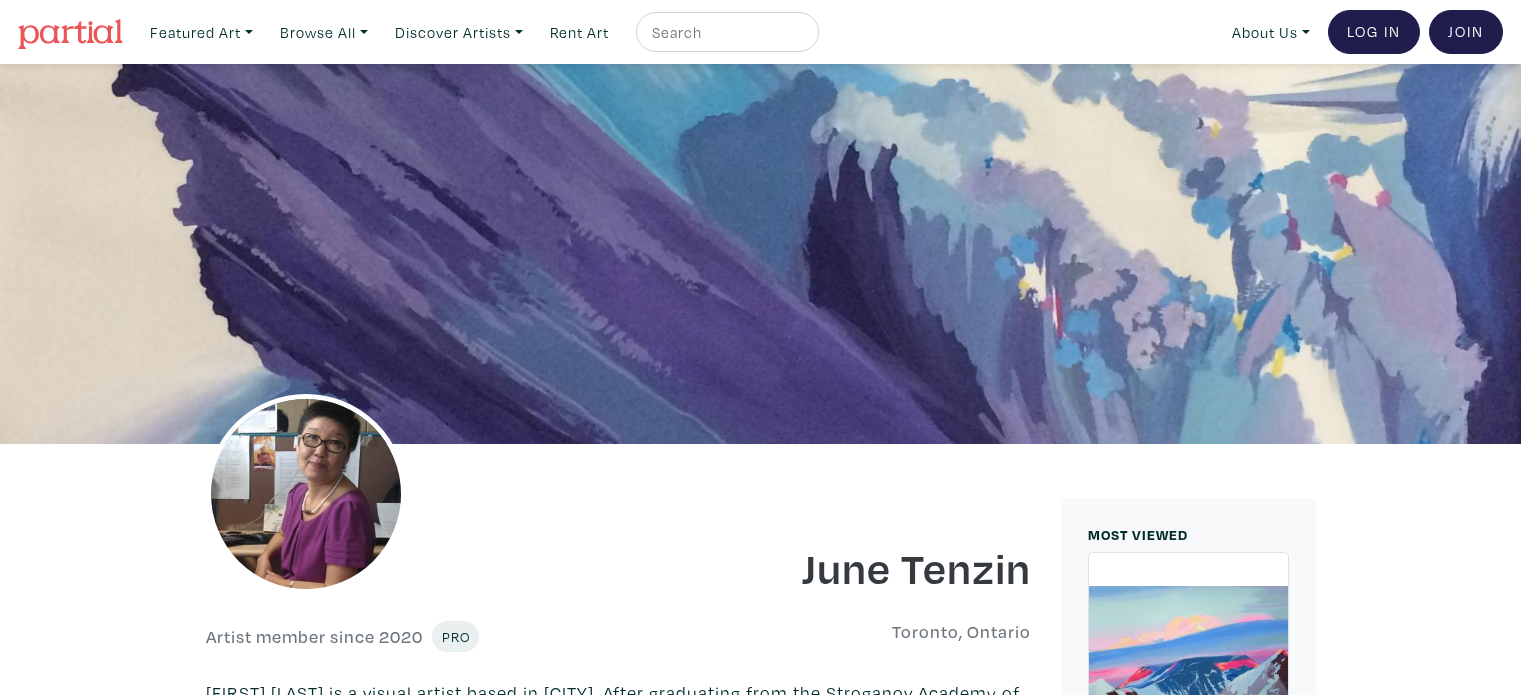 scroll, scrollTop: 0, scrollLeft: 0, axis: both 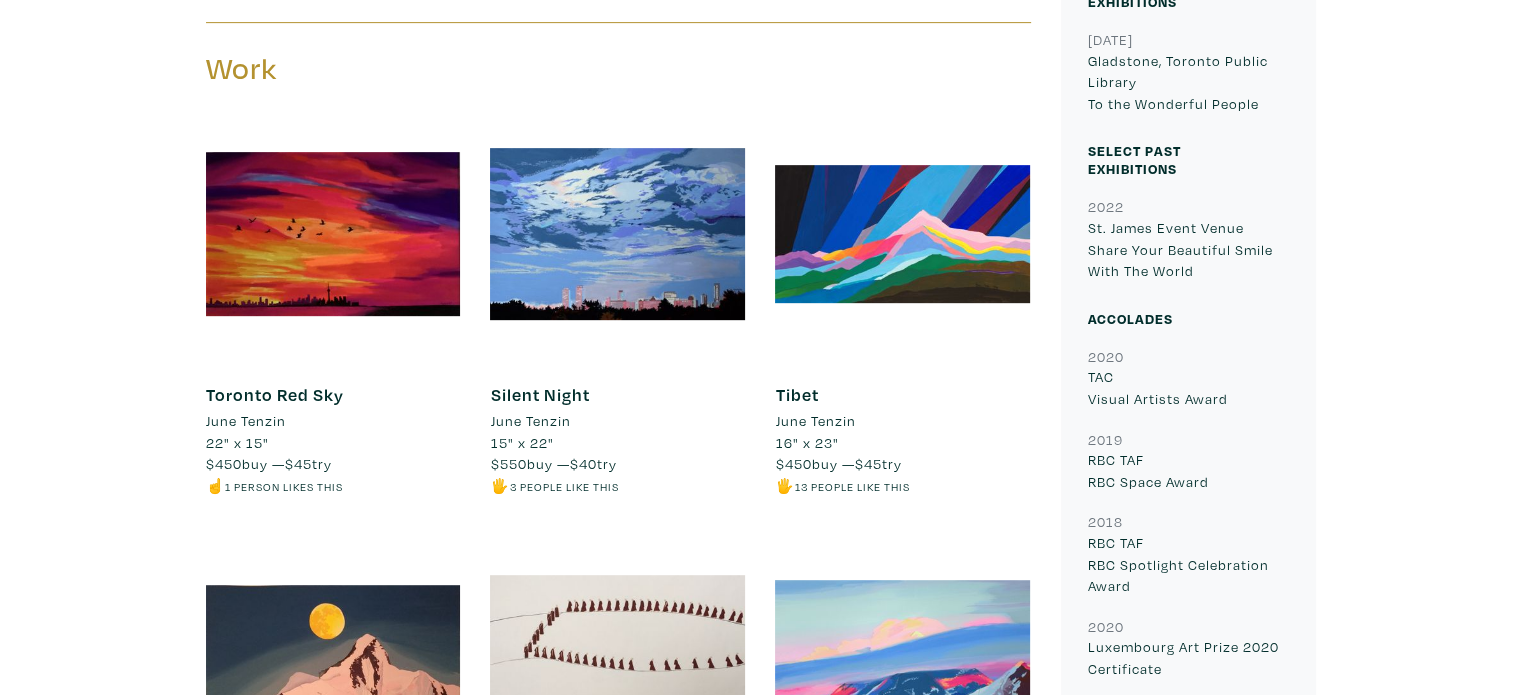 click at bounding box center (902, 234) 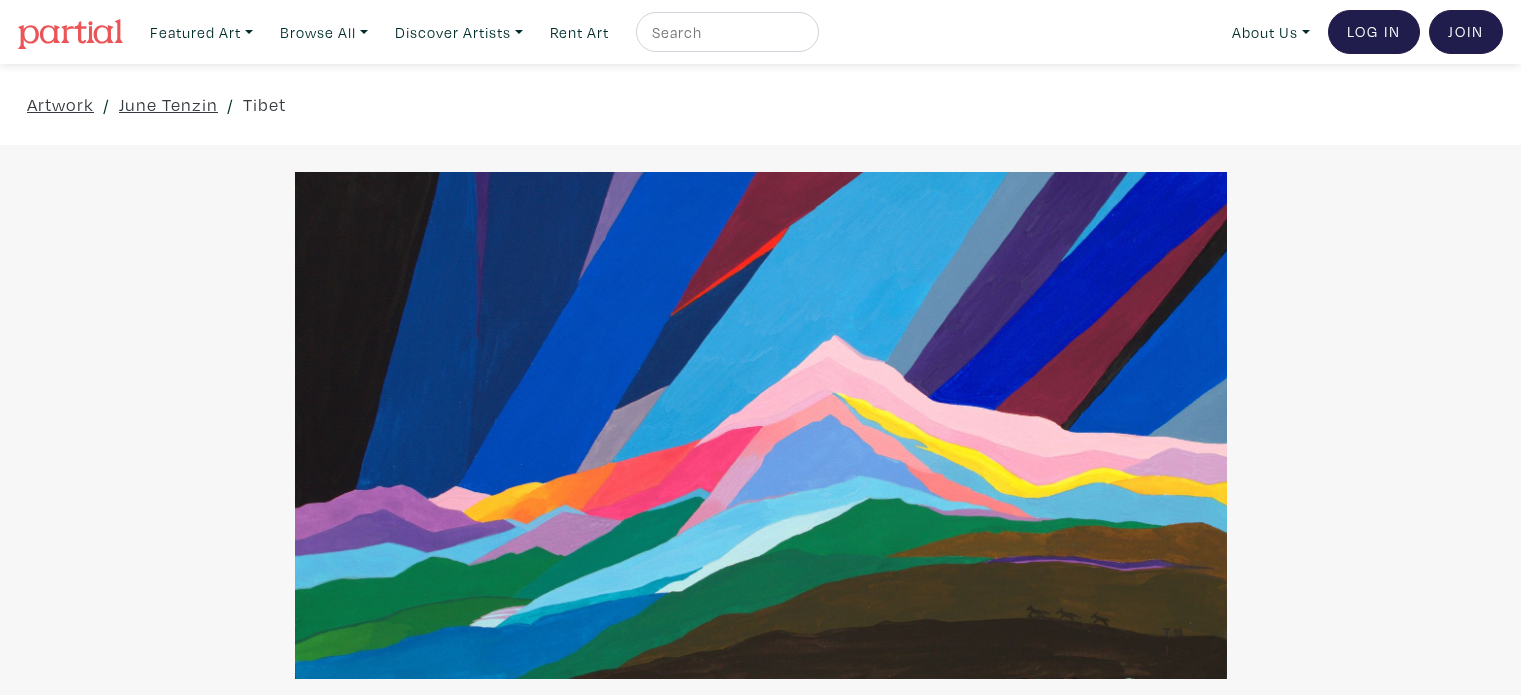 scroll, scrollTop: 100, scrollLeft: 0, axis: vertical 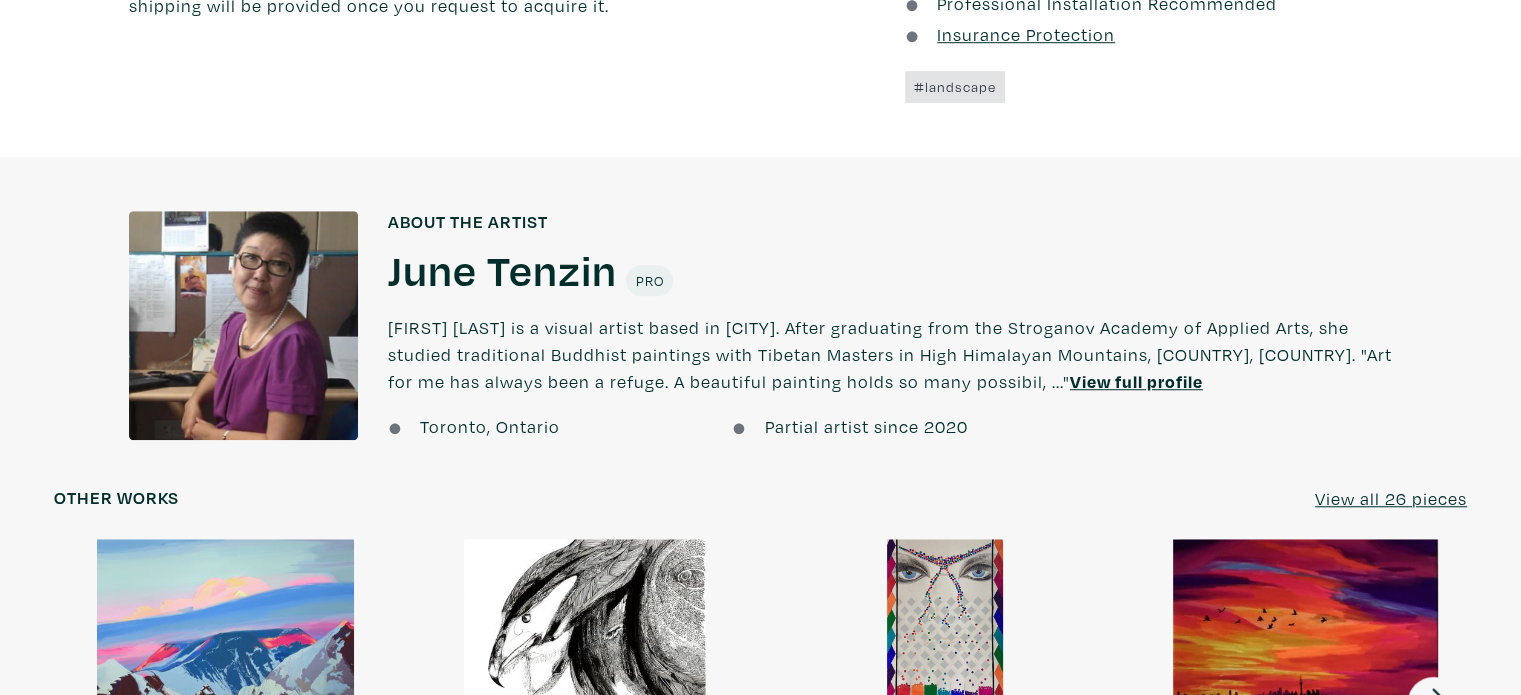 click on "View full profile" at bounding box center [1136, 381] 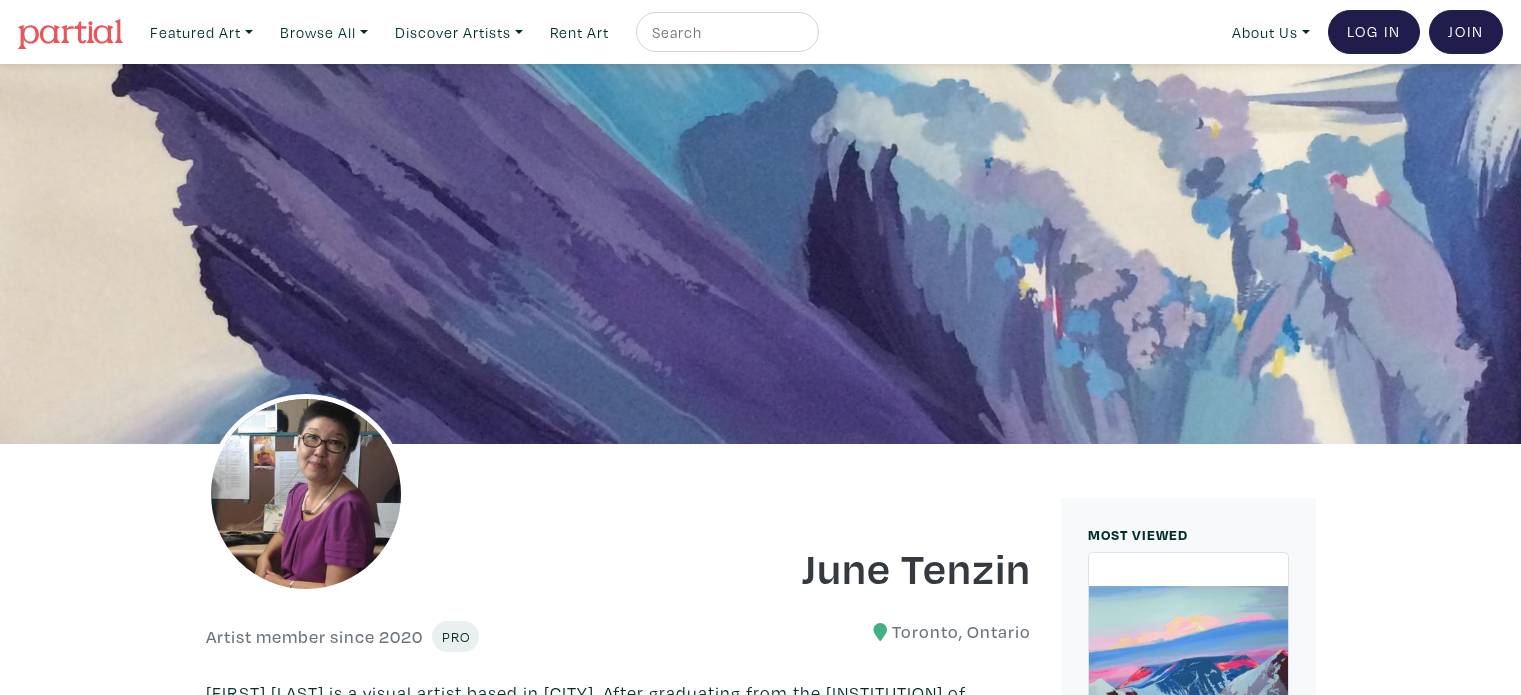 scroll, scrollTop: 0, scrollLeft: 0, axis: both 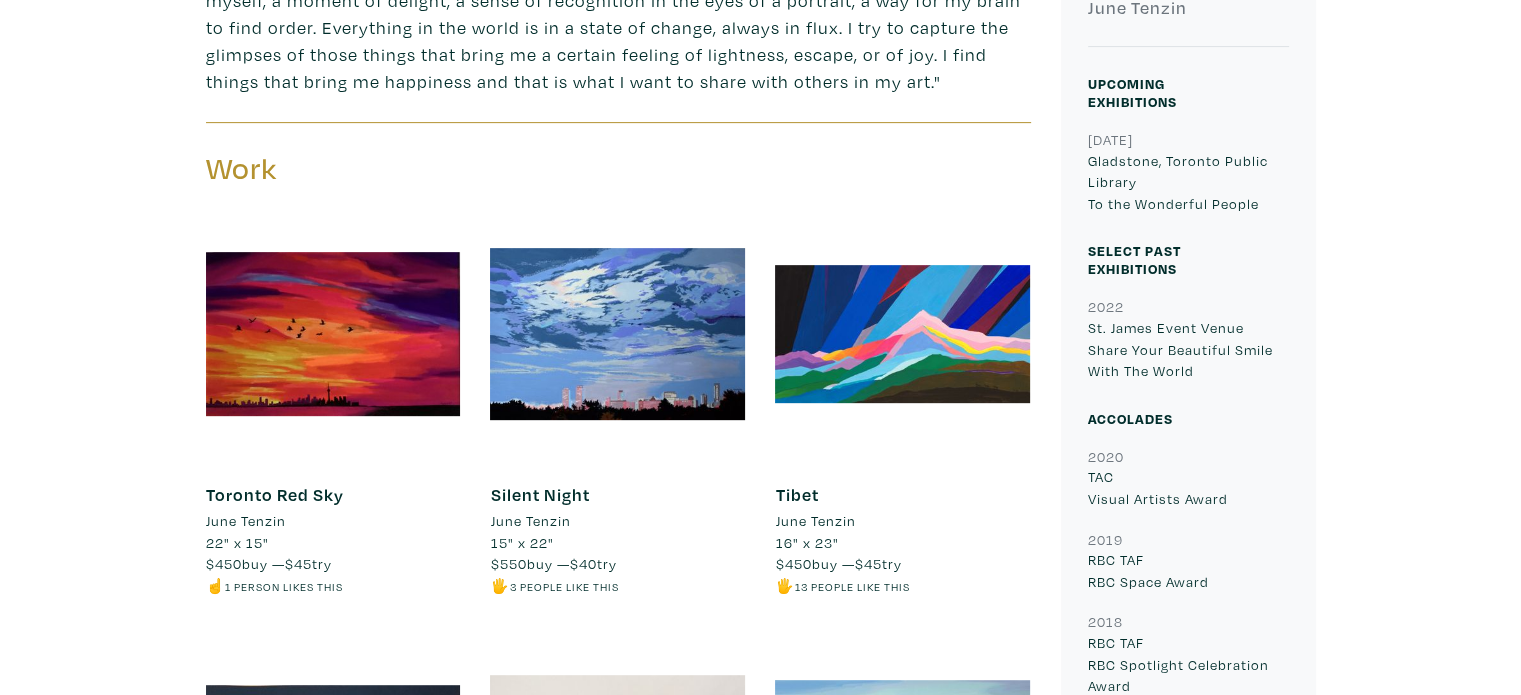click on "Select Past Exhibitions" at bounding box center [1134, 259] 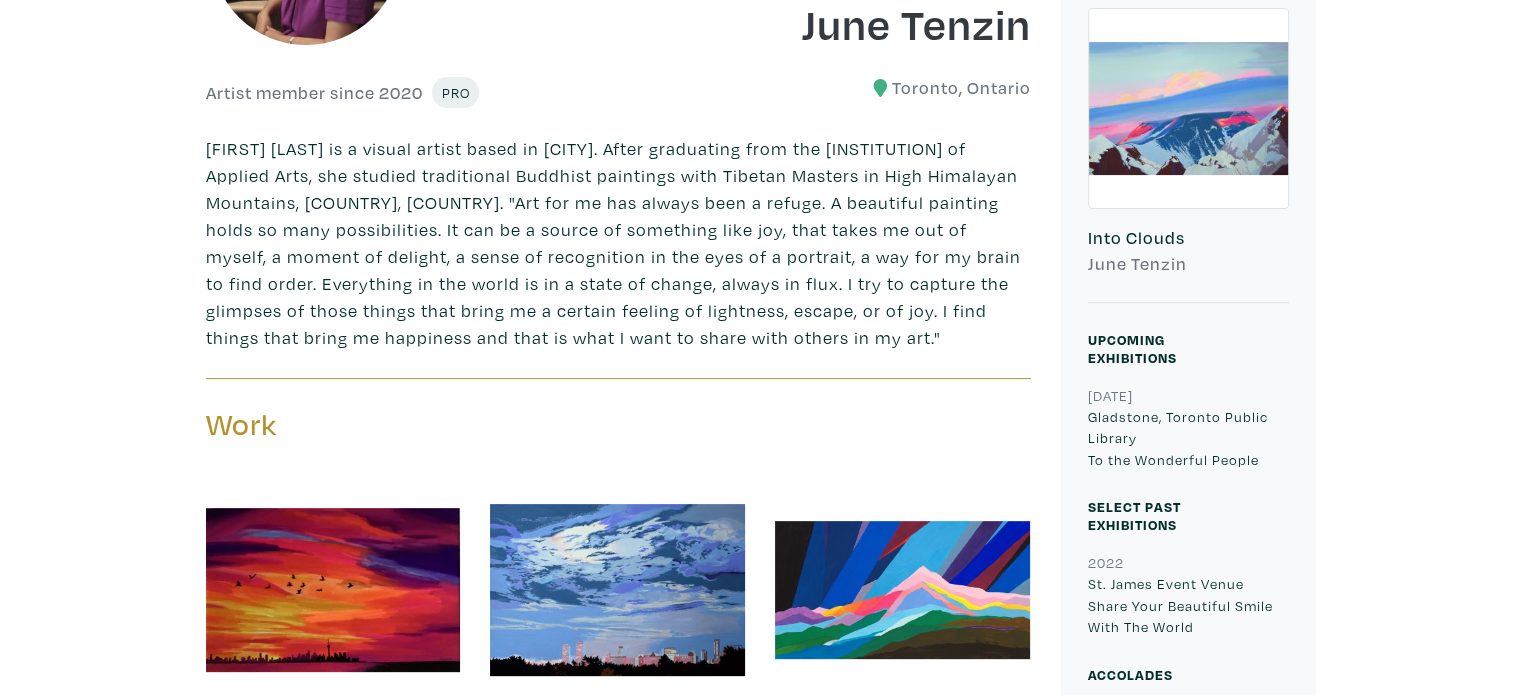 scroll, scrollTop: 400, scrollLeft: 0, axis: vertical 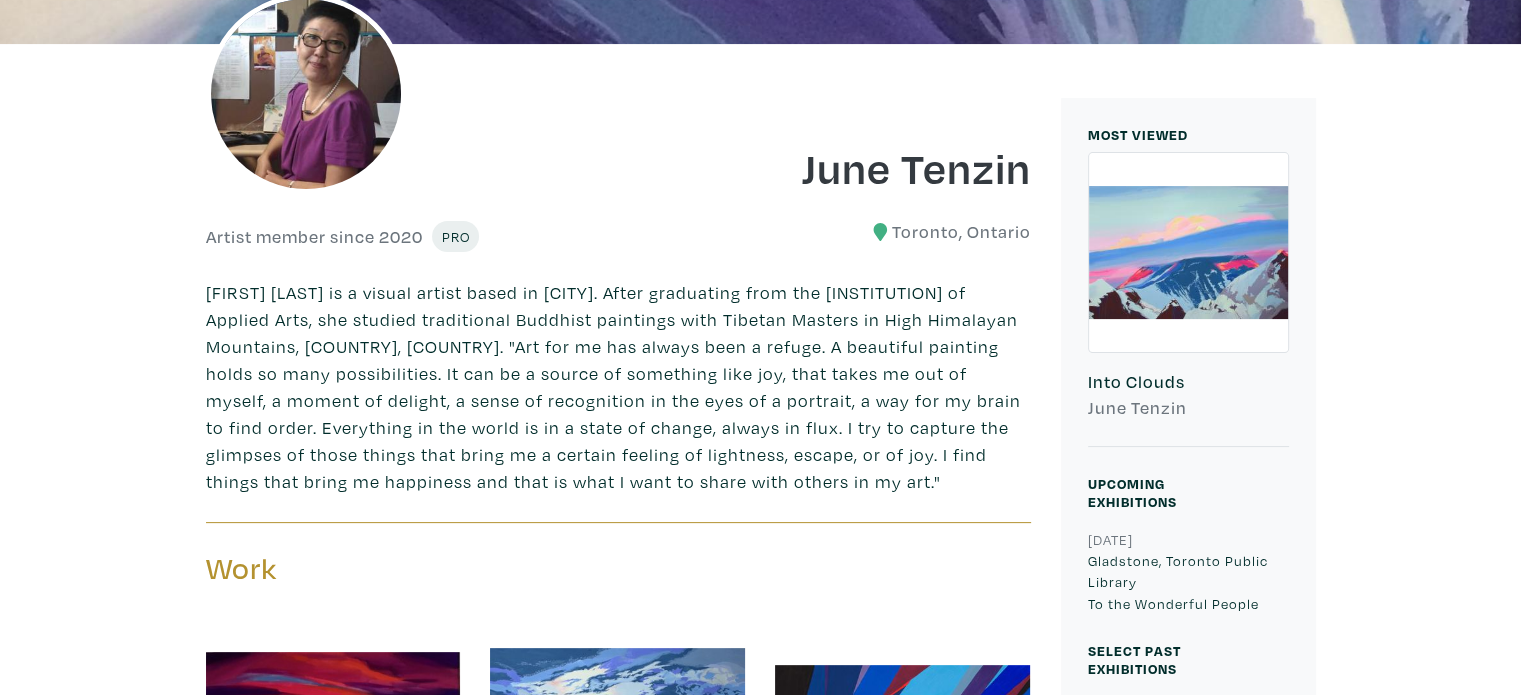 click at bounding box center (1188, 252) 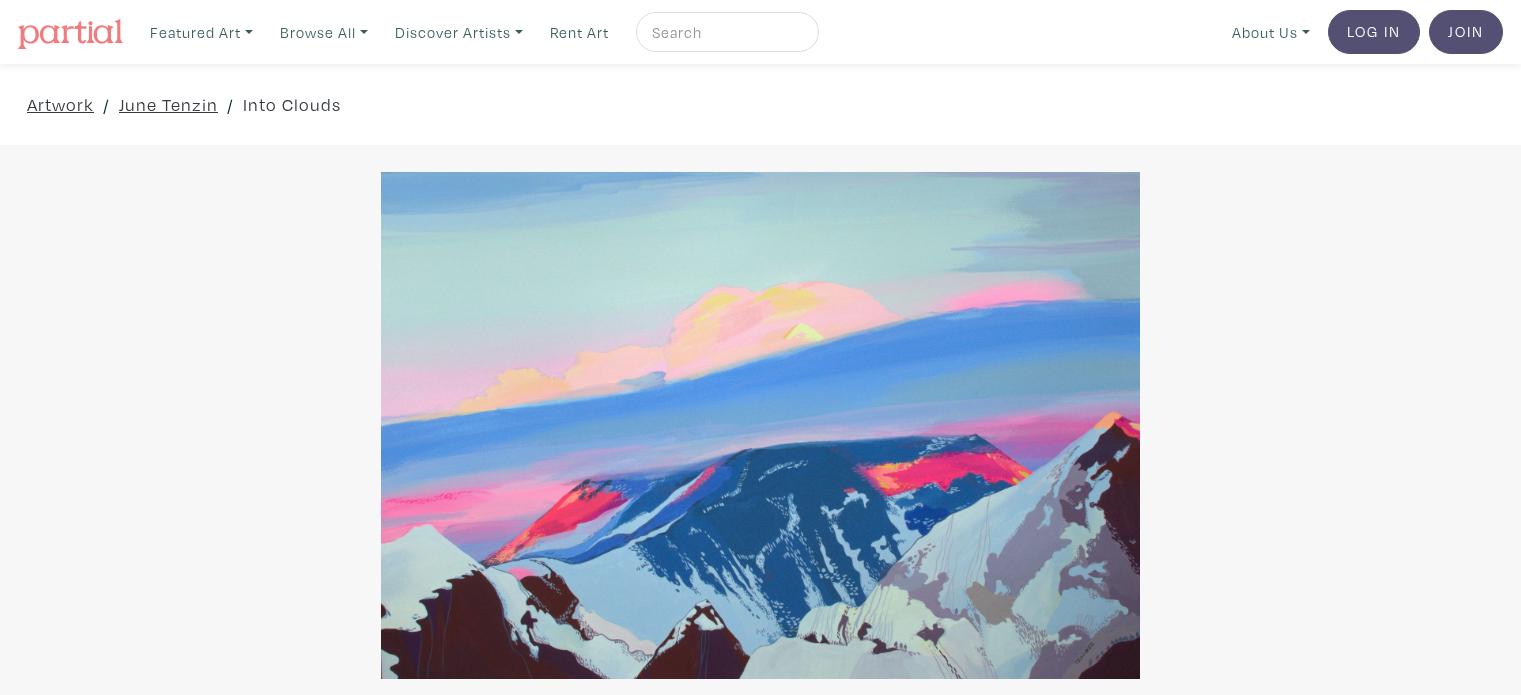 scroll, scrollTop: 0, scrollLeft: 0, axis: both 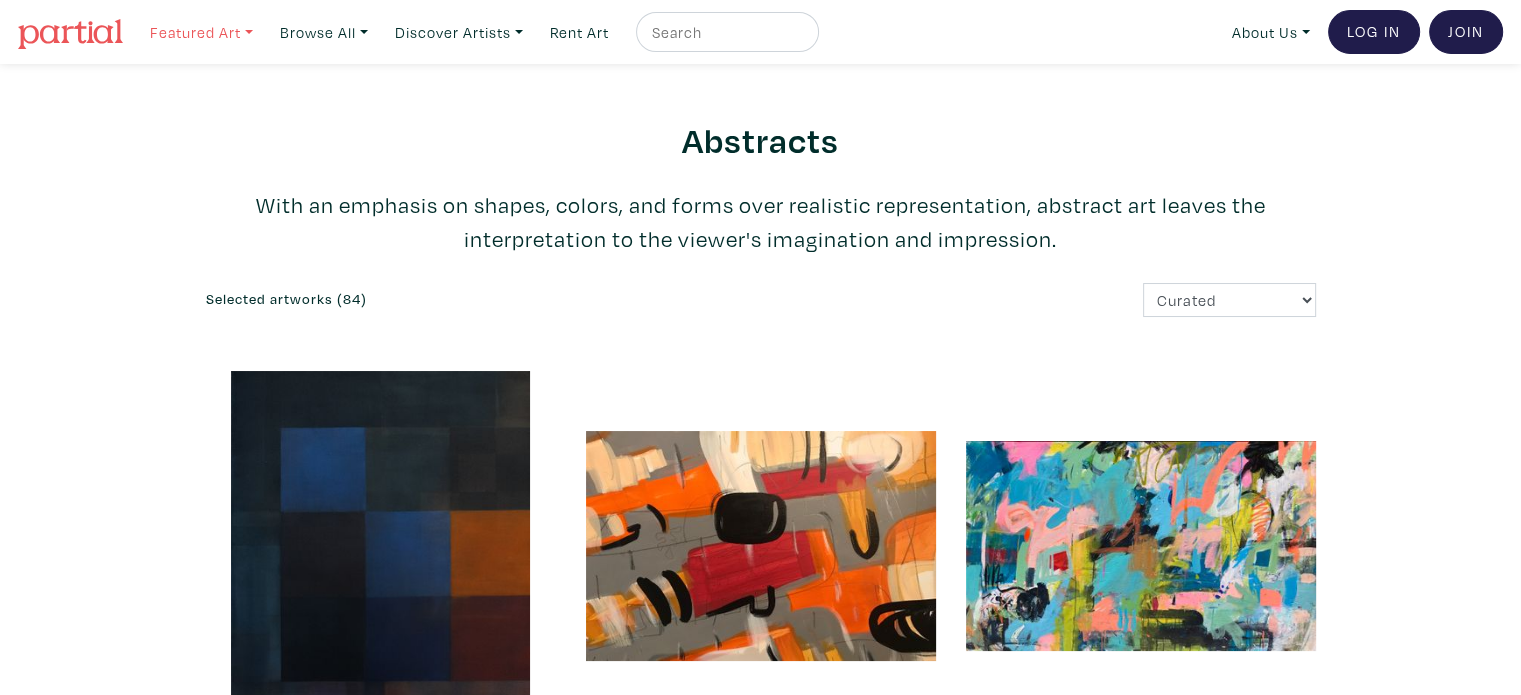 click on "Featured Art" at bounding box center (201, 32) 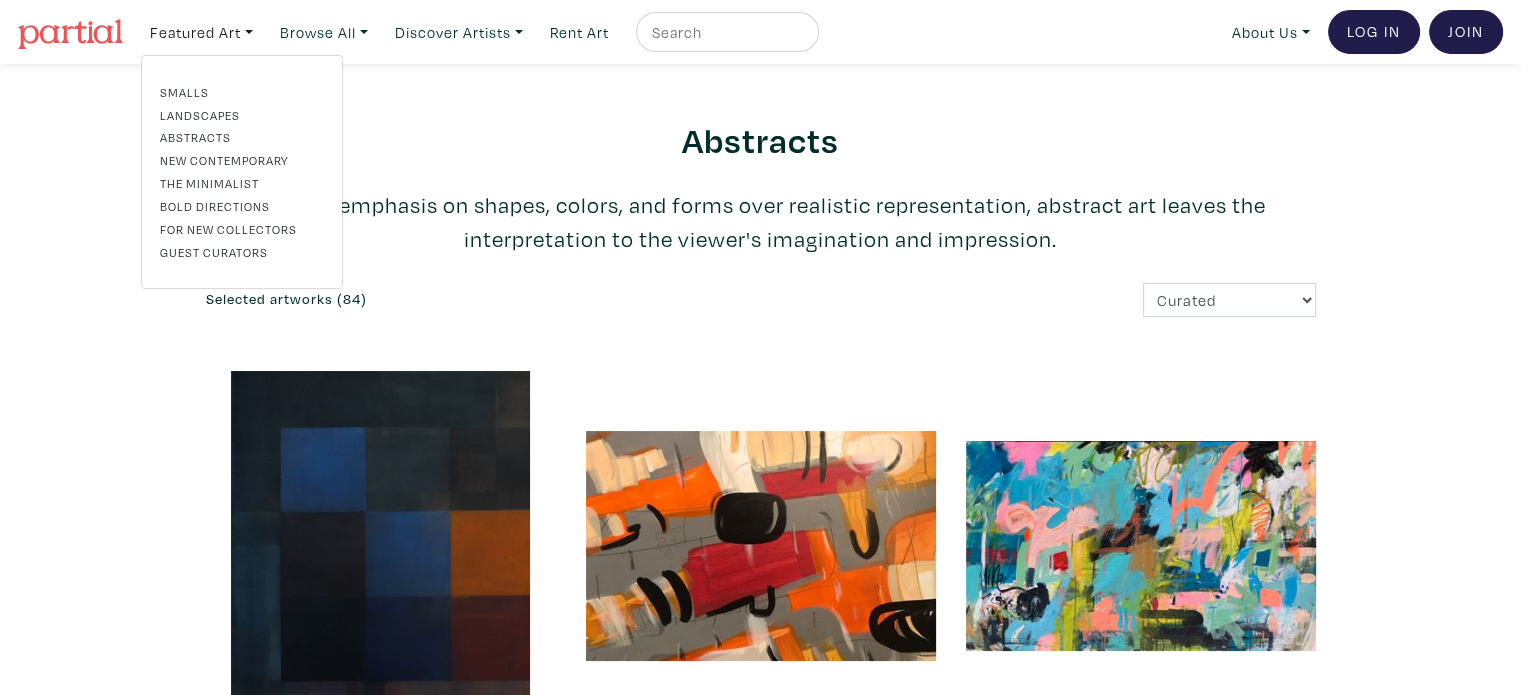 click on "New Contemporary" at bounding box center (242, 160) 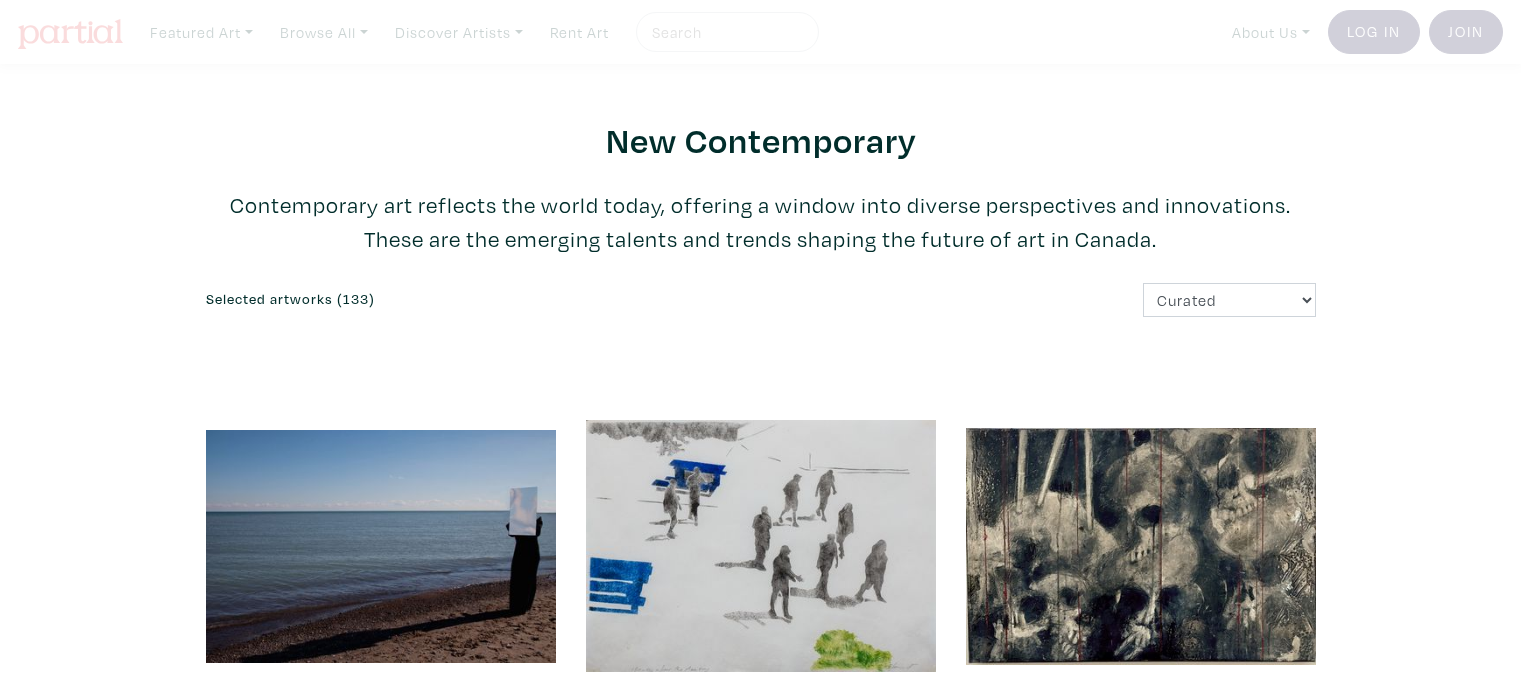 scroll, scrollTop: 0, scrollLeft: 0, axis: both 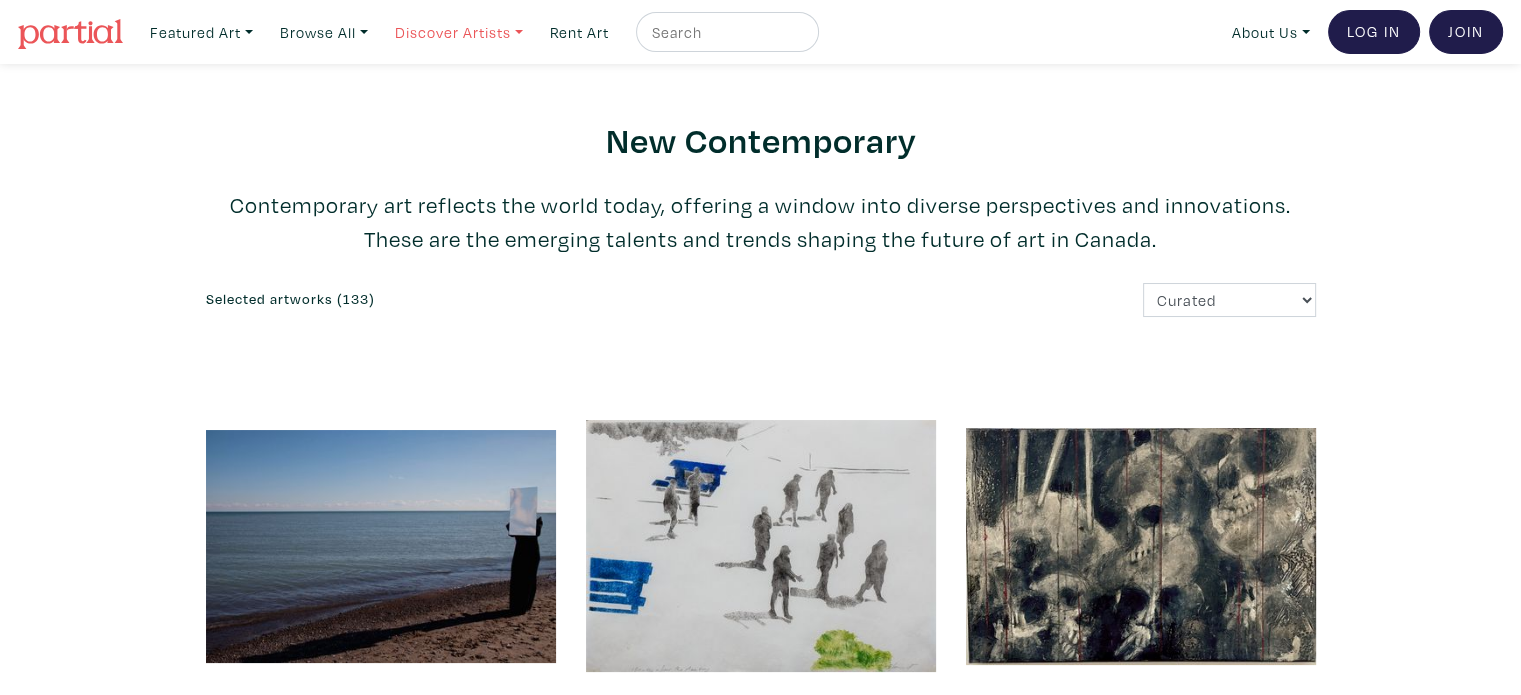 click on "Discover Artists" at bounding box center (201, 32) 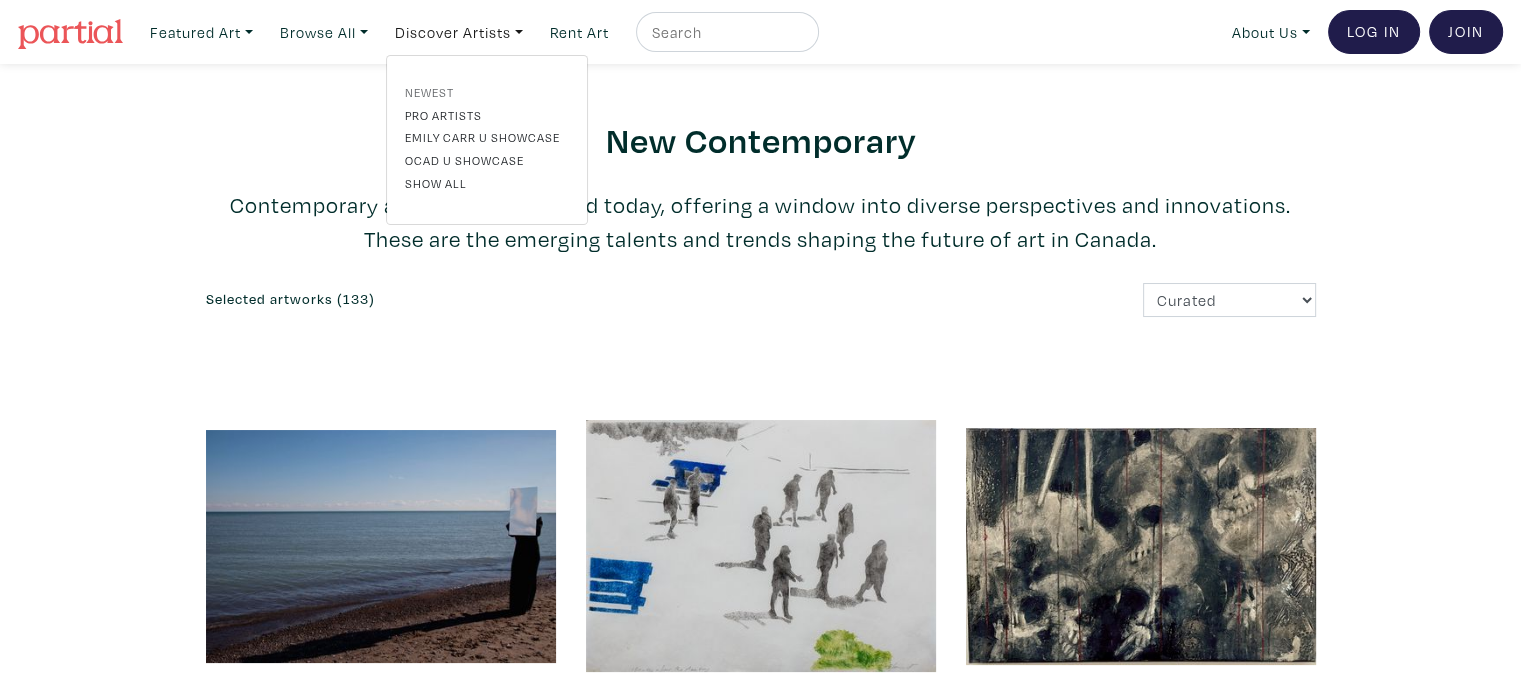 click on "Newest" at bounding box center [487, 92] 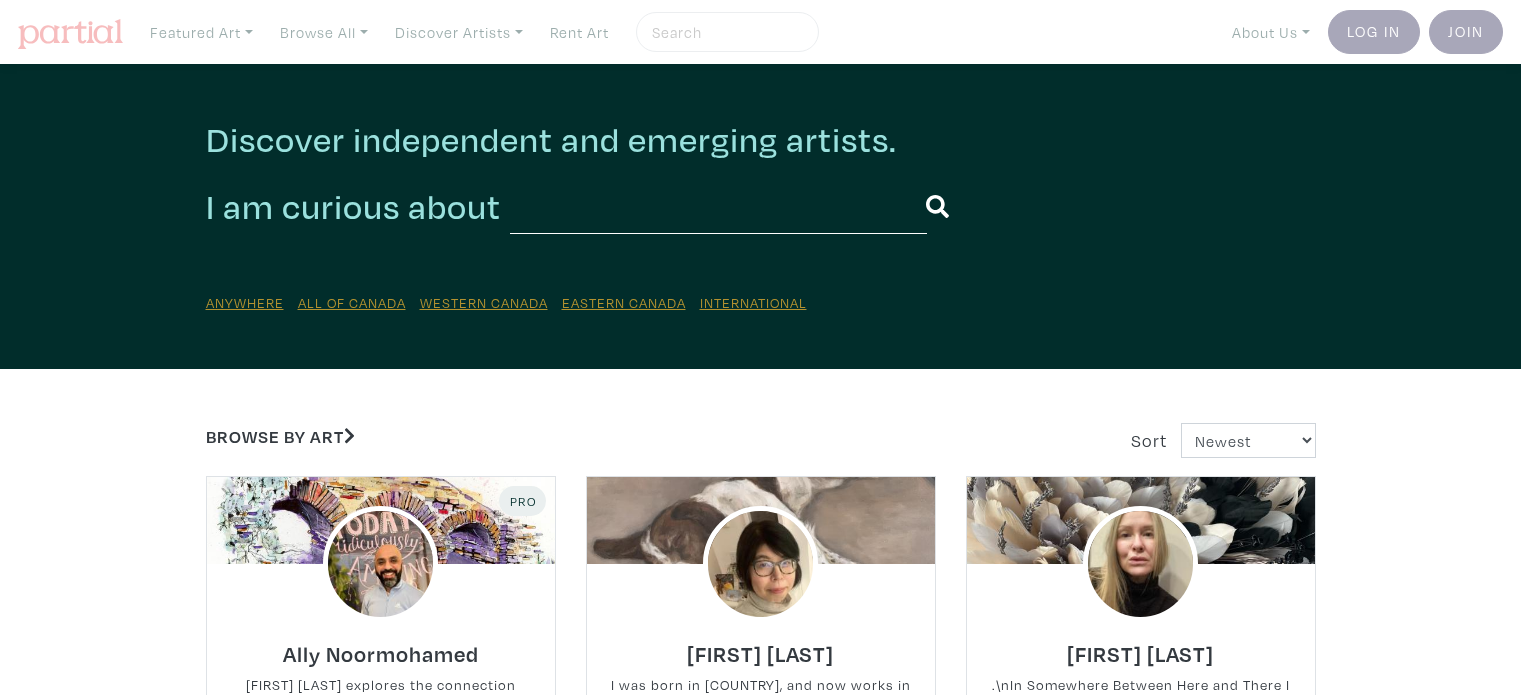 scroll, scrollTop: 0, scrollLeft: 0, axis: both 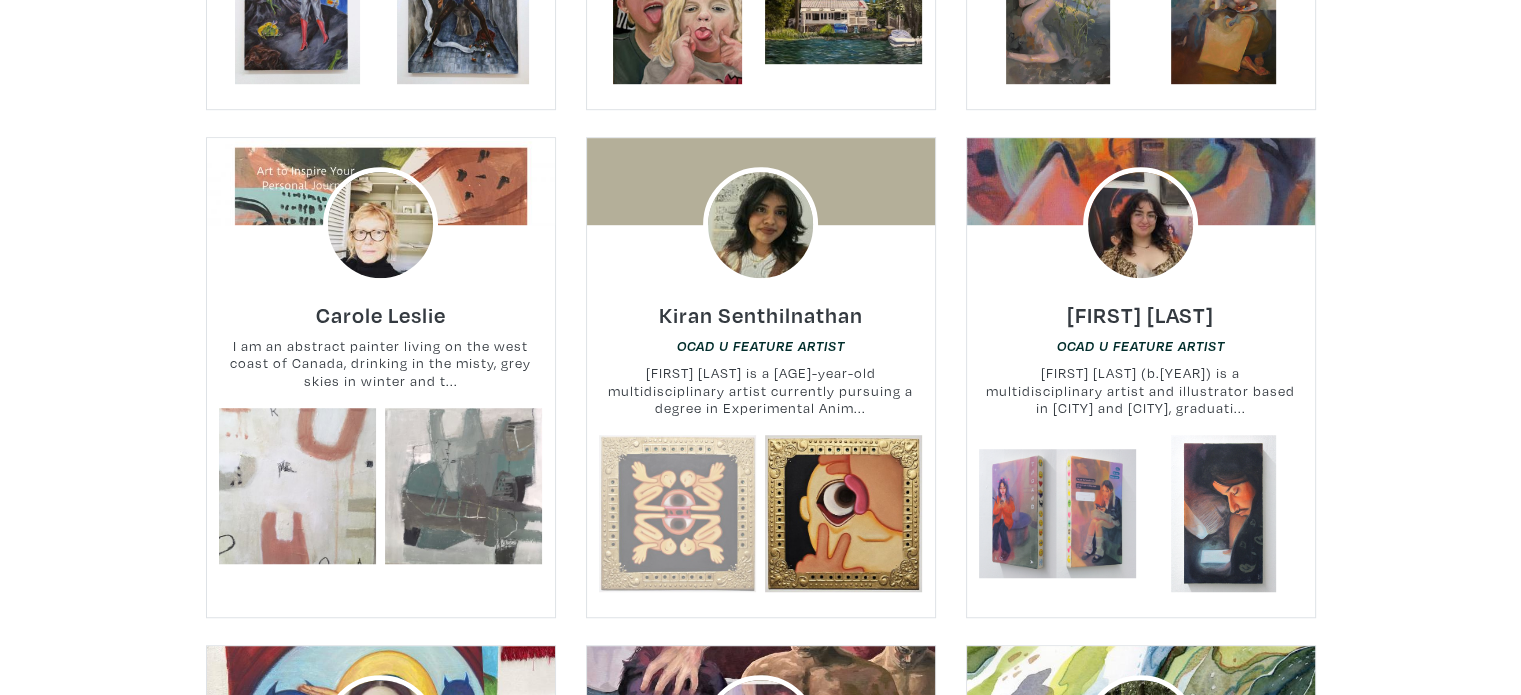 click at bounding box center [677, 513] 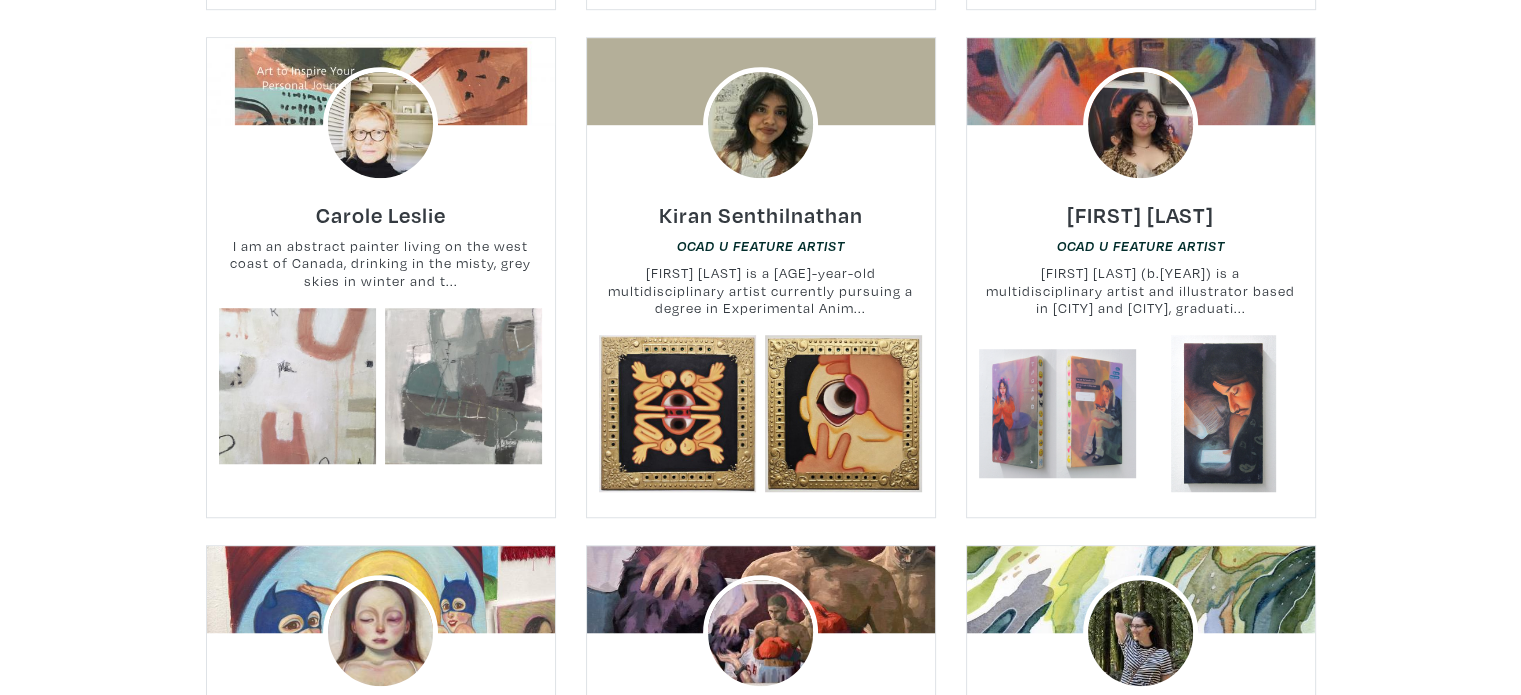 scroll, scrollTop: 1400, scrollLeft: 0, axis: vertical 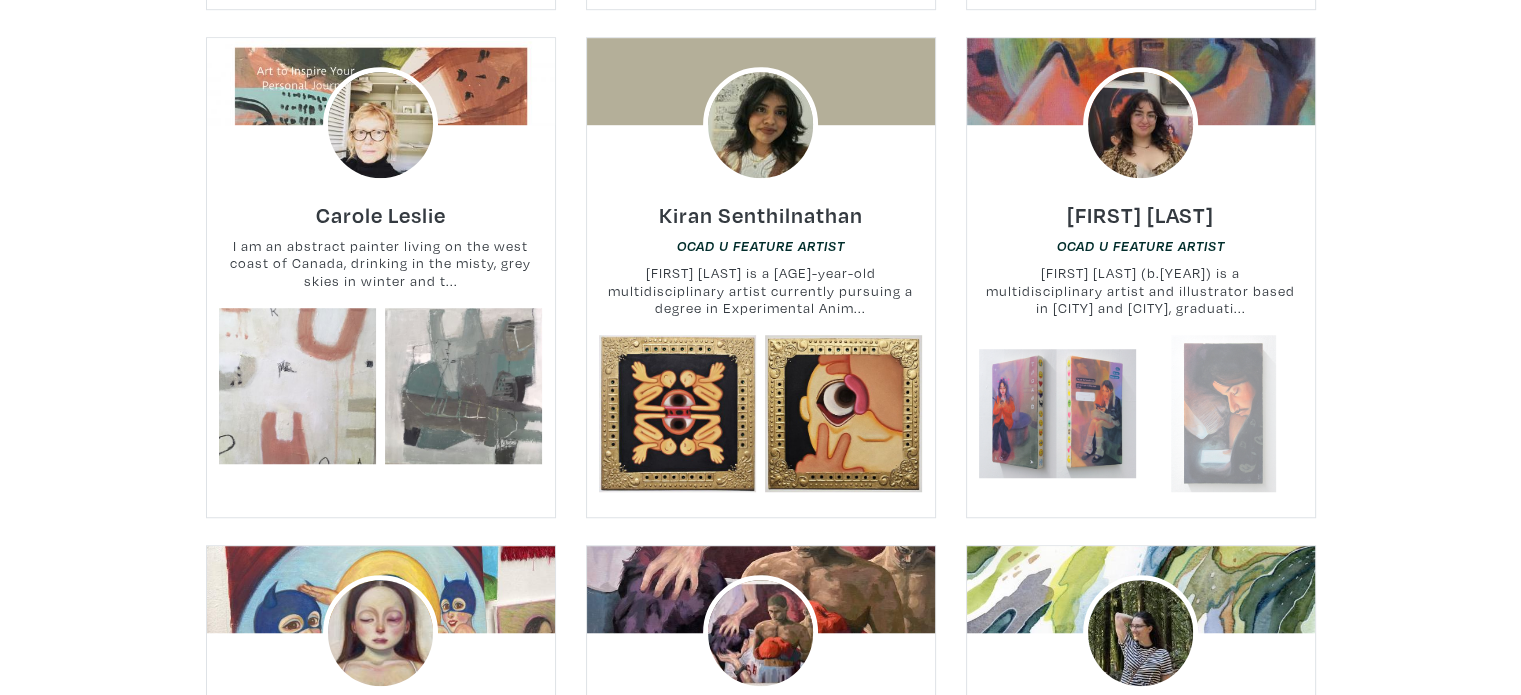 click at bounding box center [1223, 413] 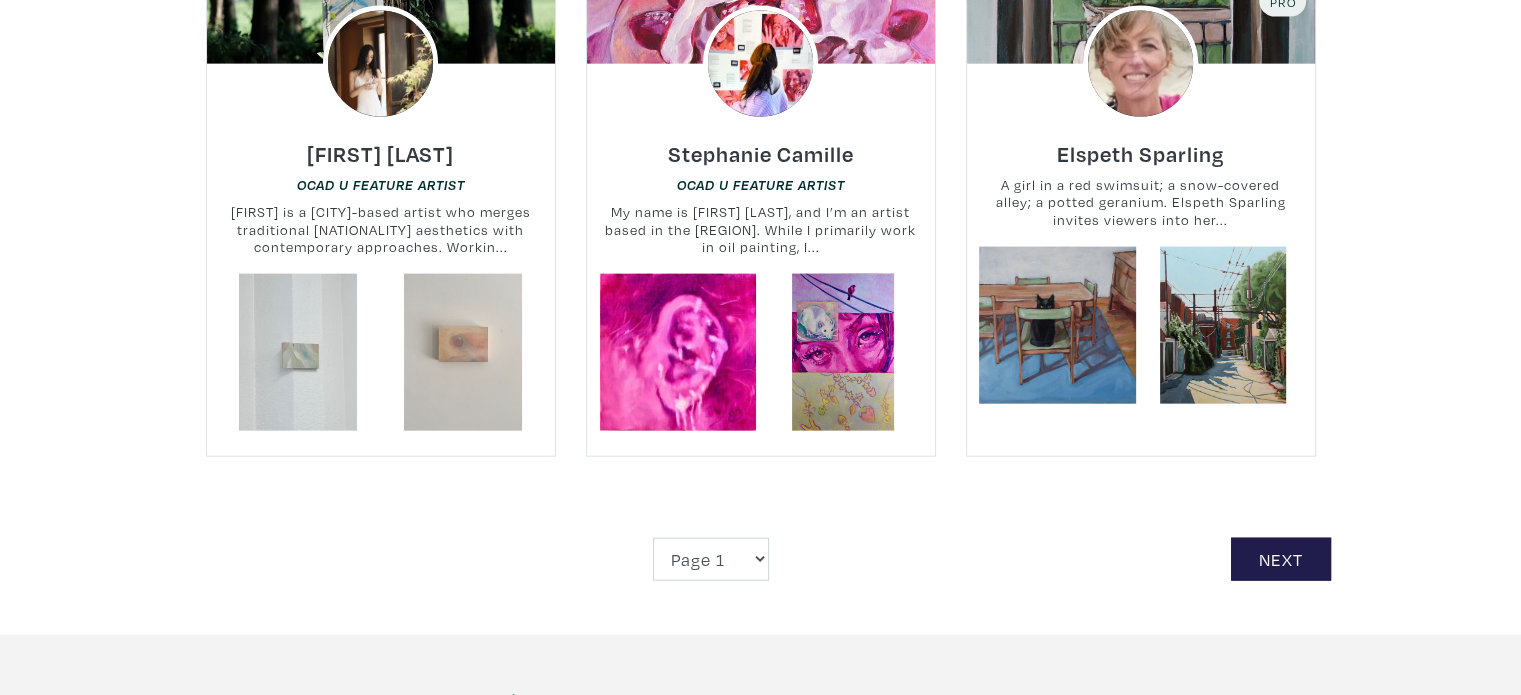 scroll, scrollTop: 4600, scrollLeft: 0, axis: vertical 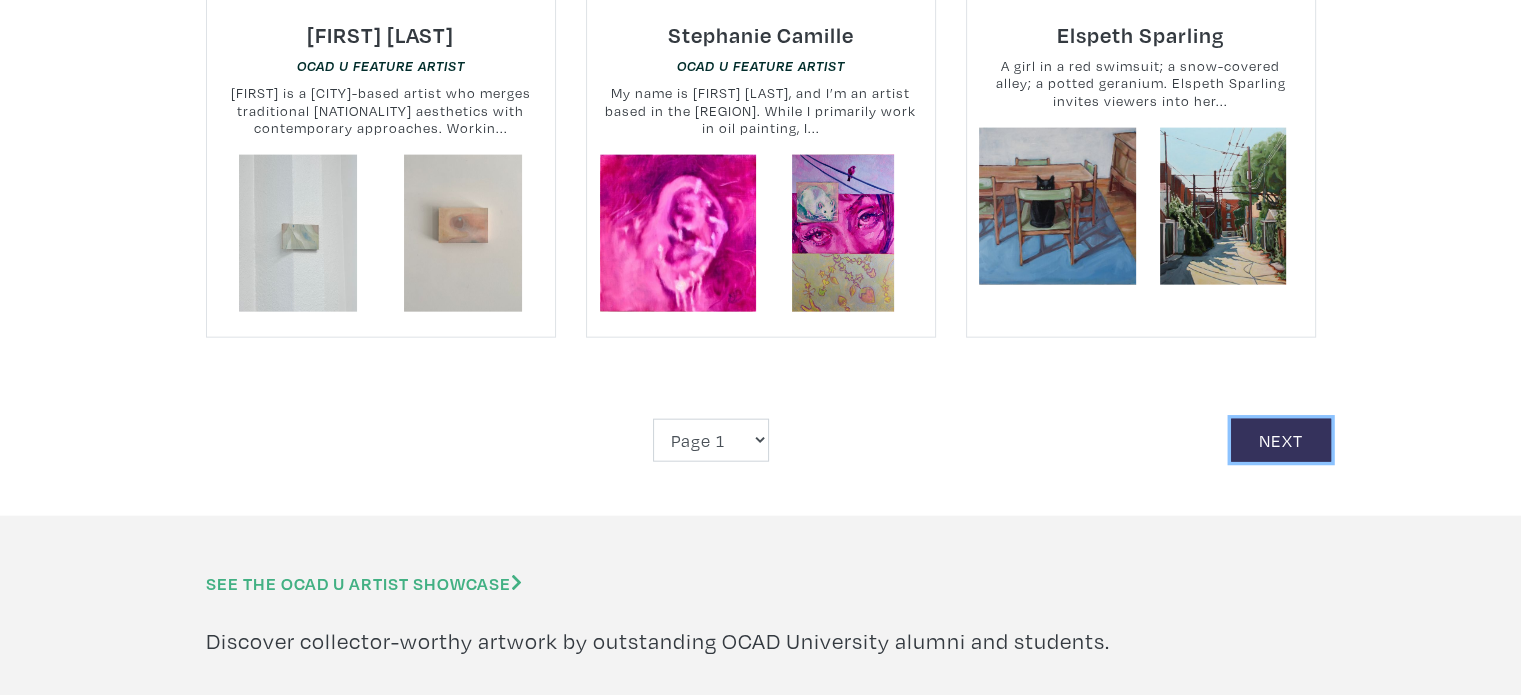 click on "Next" at bounding box center (1281, 440) 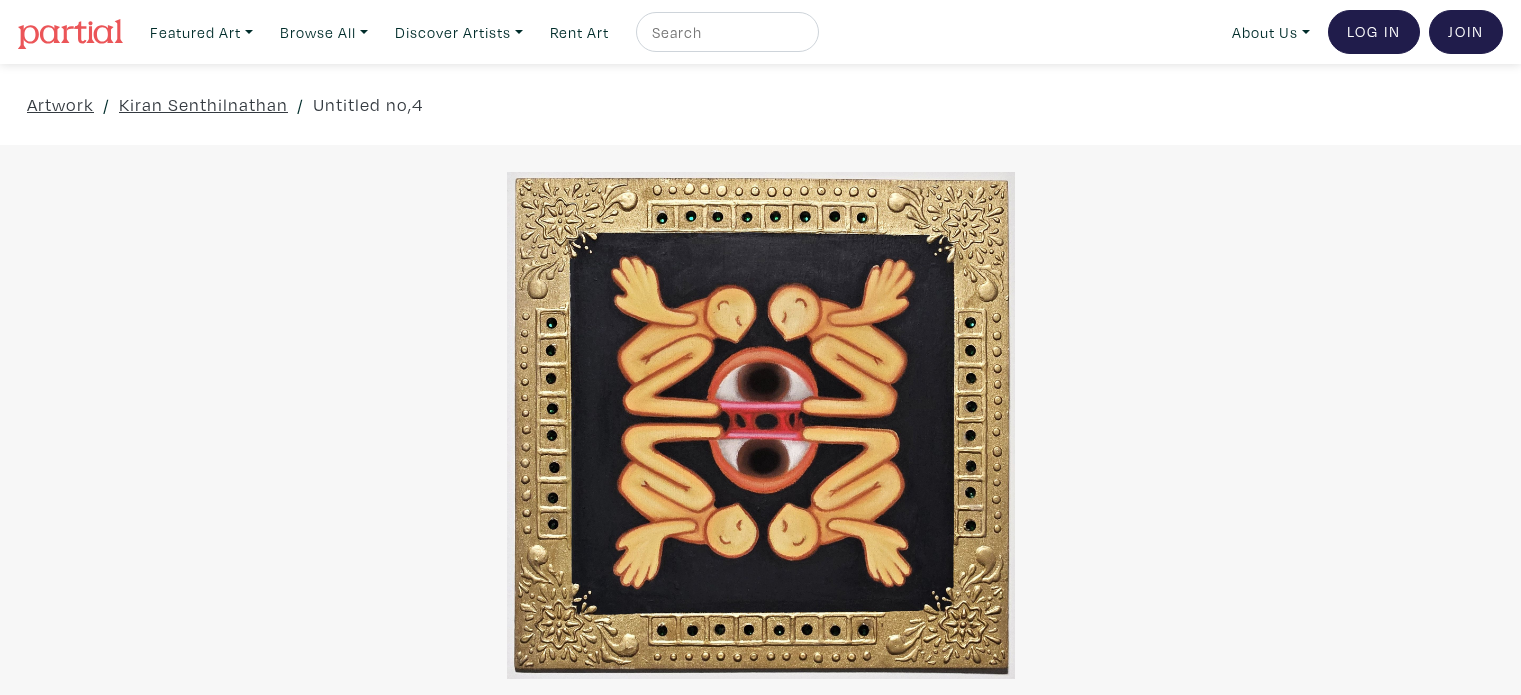 scroll, scrollTop: 0, scrollLeft: 0, axis: both 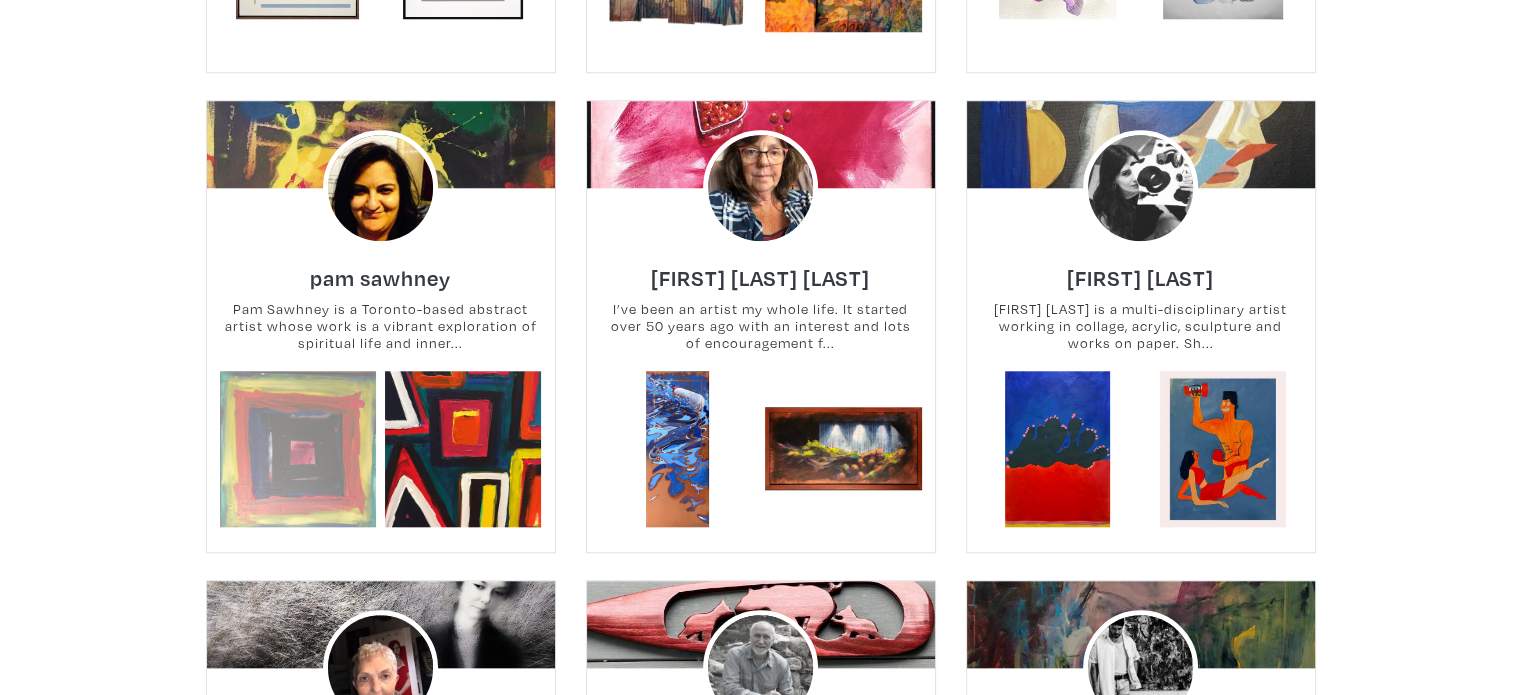click at bounding box center (297, 449) 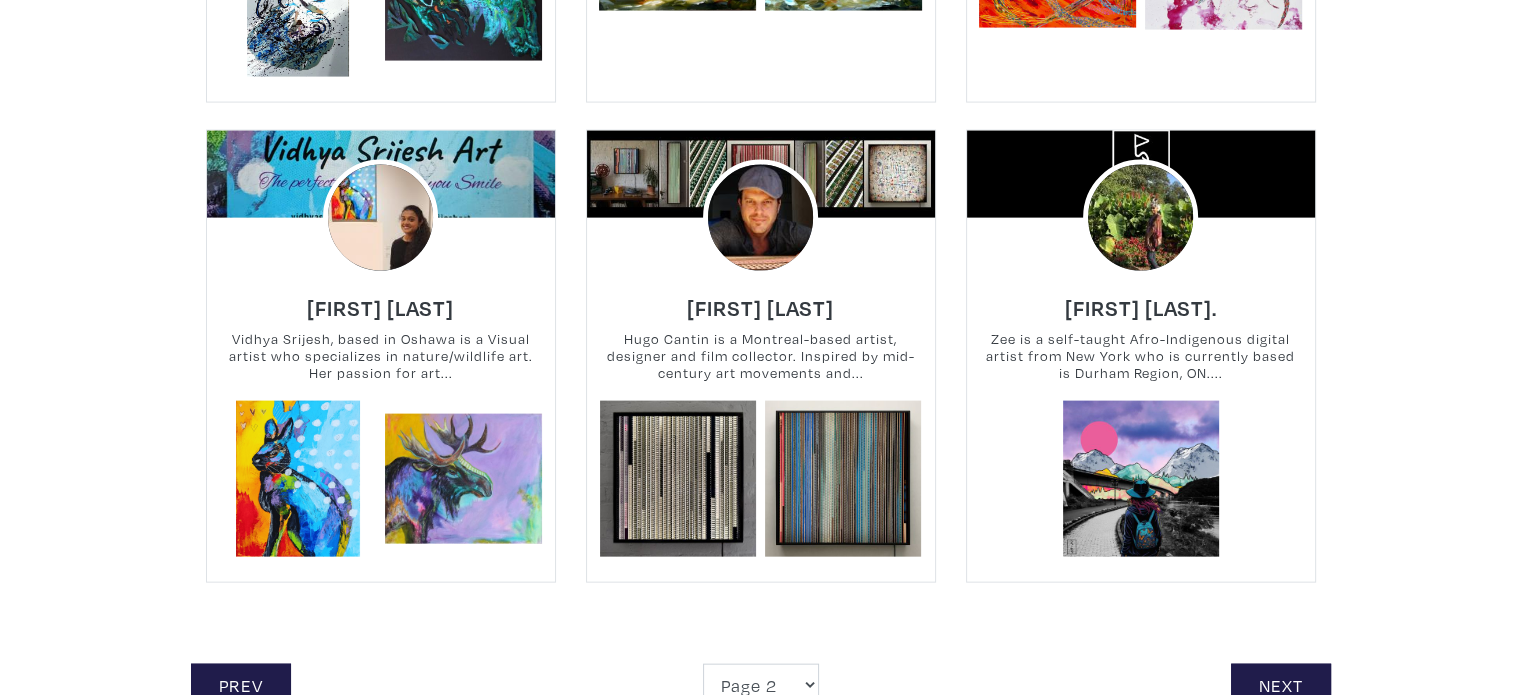 scroll, scrollTop: 4400, scrollLeft: 0, axis: vertical 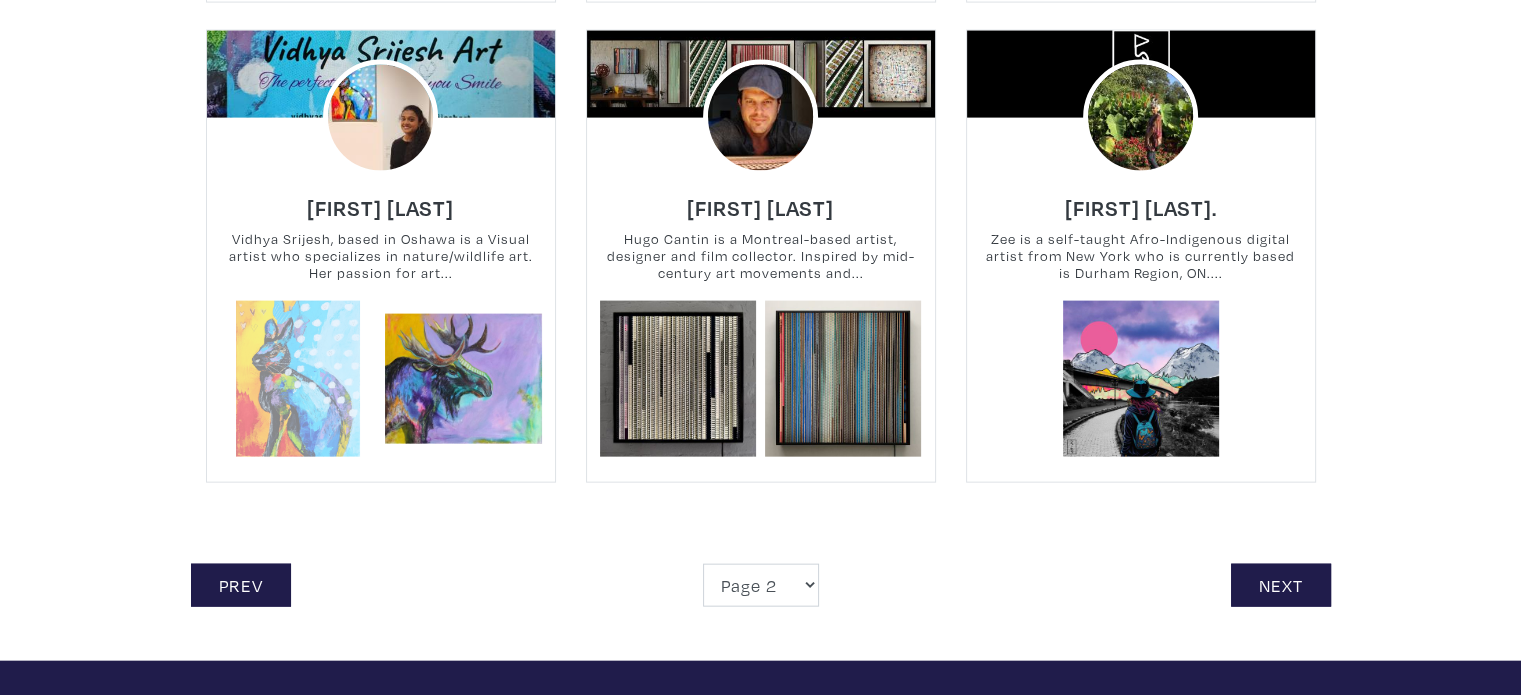 click at bounding box center (297, 379) 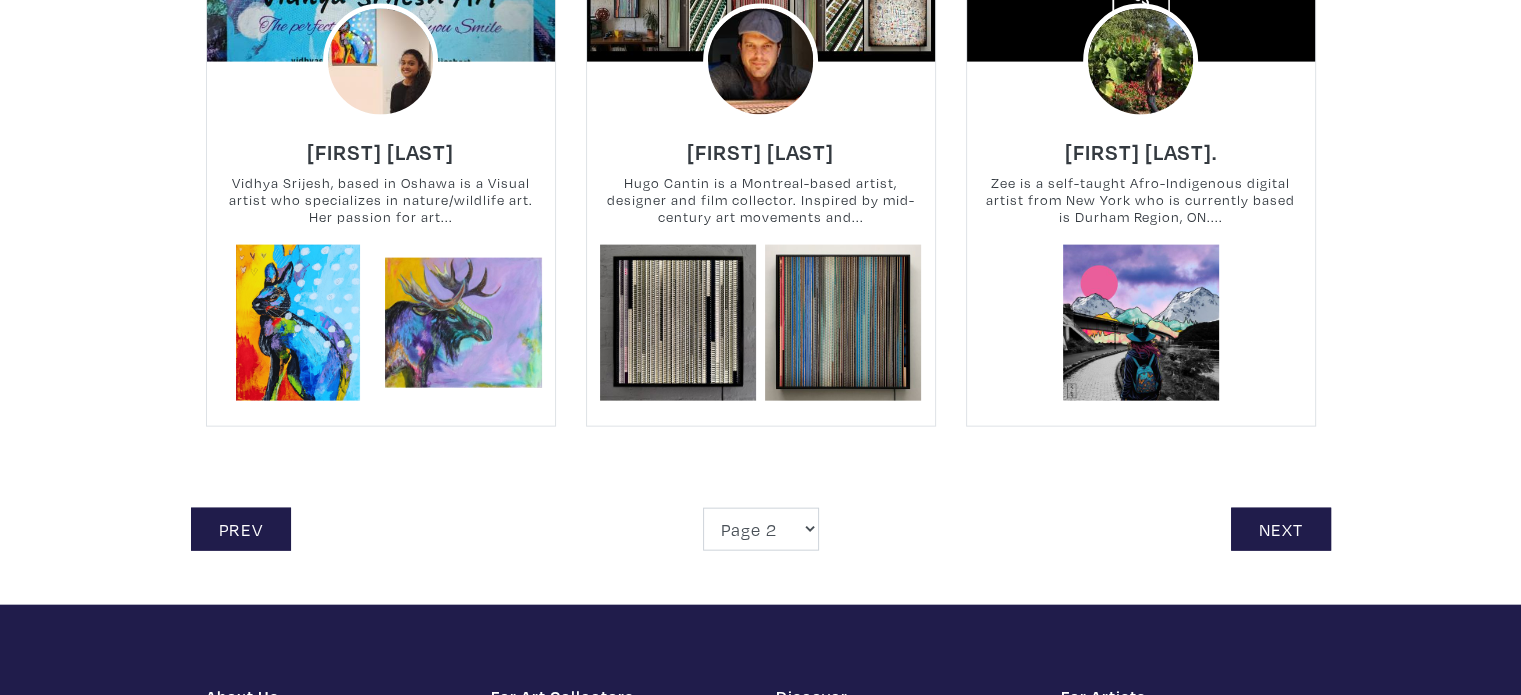 scroll, scrollTop: 4500, scrollLeft: 0, axis: vertical 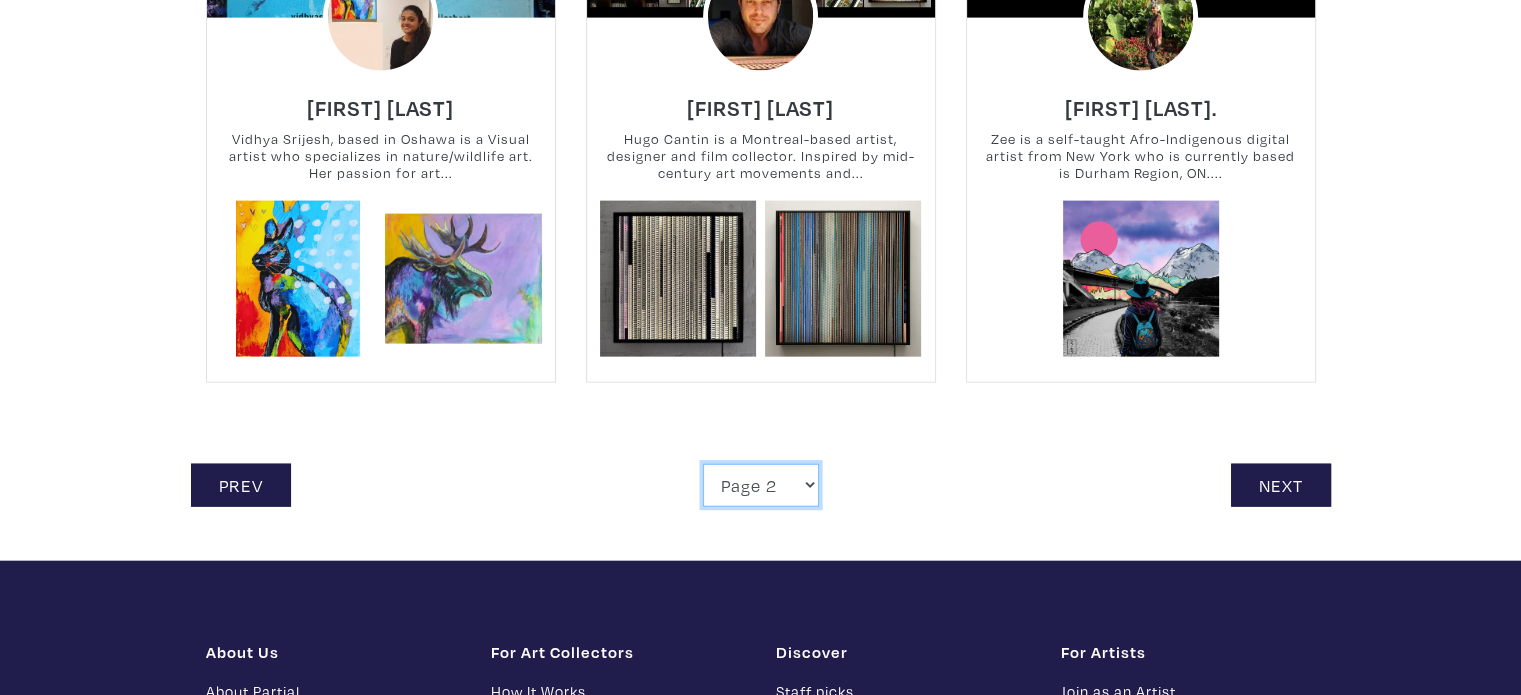 click on "Page 1
Page 2
Page 3
Page 4
Page 5
Page 6
Page 7
Page 8
Page 9
Page 10
Page 11
Page 12
Page 13
Page 14
Page 15
Page 16
Page 17
Page 18
Page 19
Page 20
Page 21
Page 22
Page 23
Page 24
Page 25
Page 26
Page 27
Page 28
Page 29" at bounding box center [761, 485] 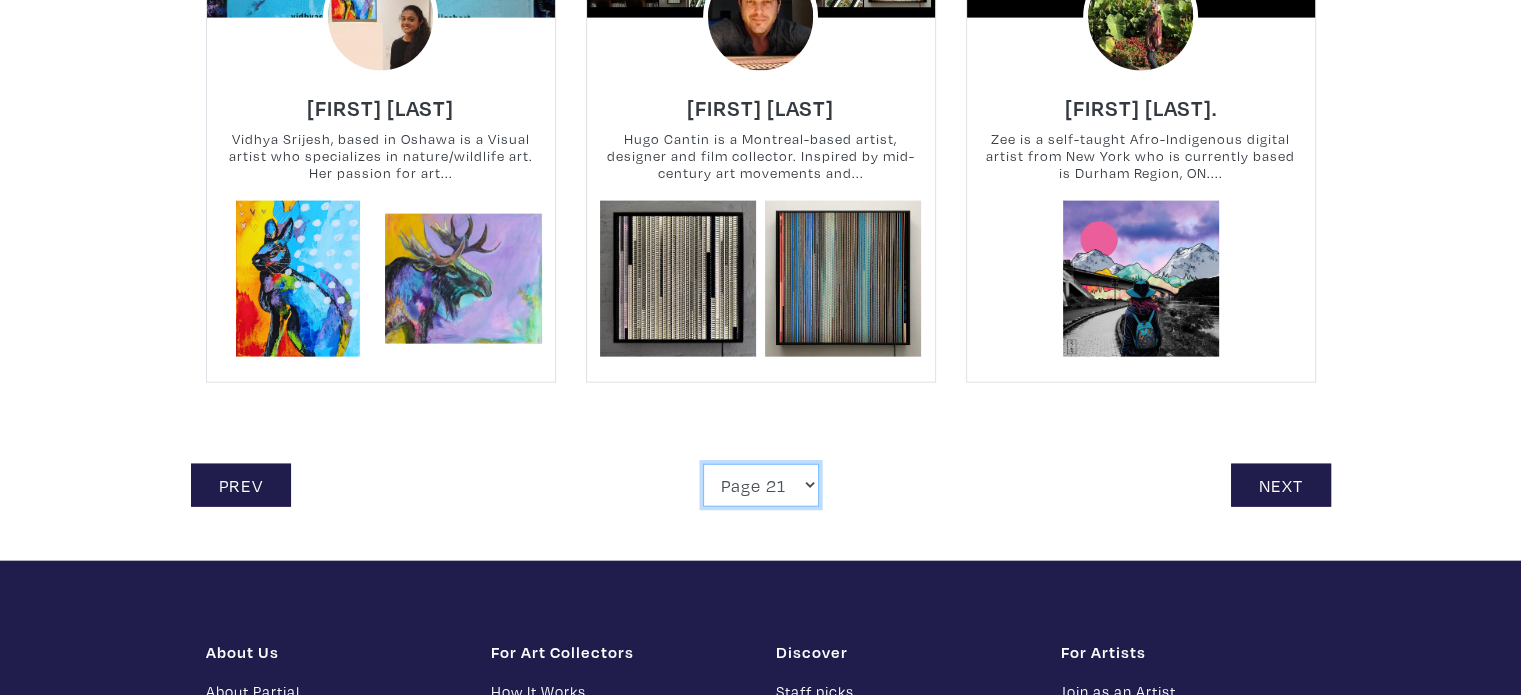 click on "Page 1
Page 2
Page 3
Page 4
Page 5
Page 6
Page 7
Page 8
Page 9
Page 10
Page 11
Page 12
Page 13
Page 14
Page 15
Page 16
Page 17
Page 18
Page 19
Page 20
Page 21
Page 22
Page 23
Page 24
Page 25
Page 26
Page 27
Page 28
Page 29" at bounding box center [761, 485] 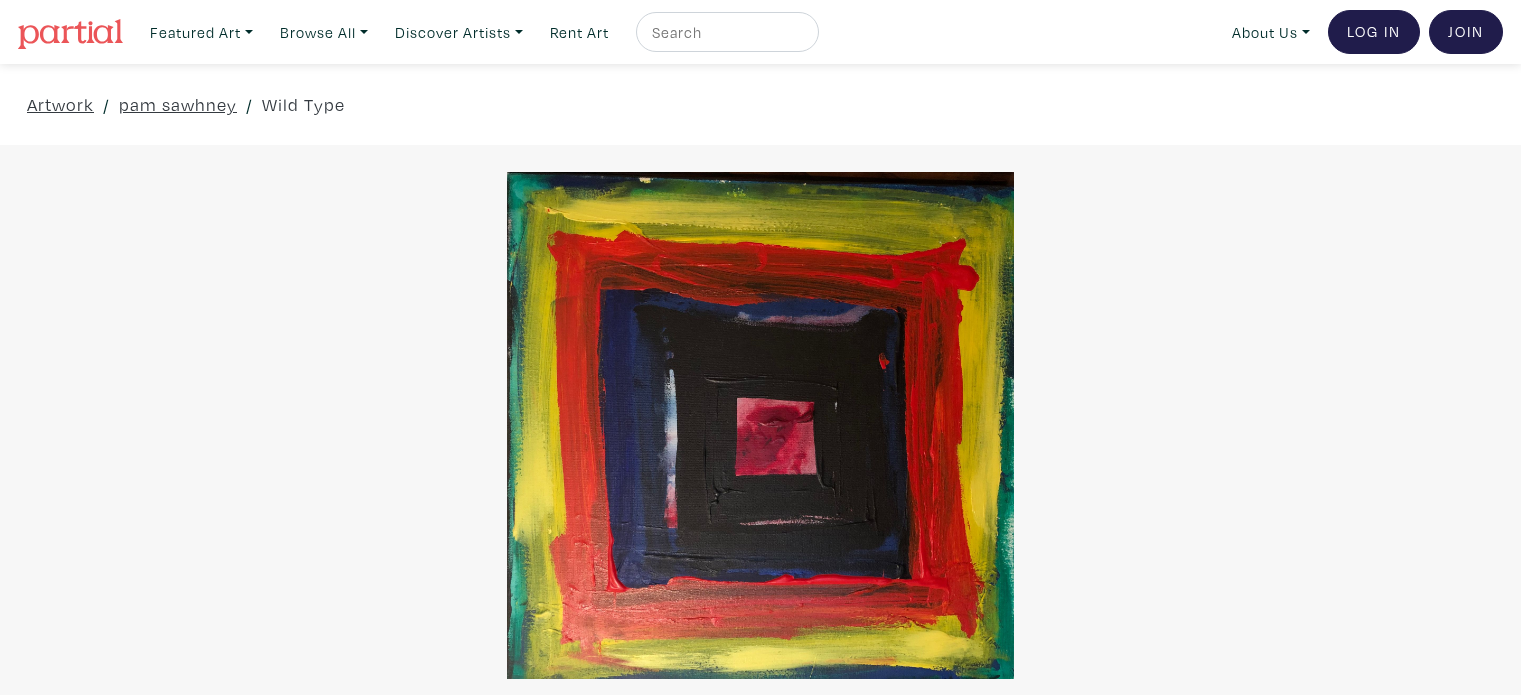 scroll, scrollTop: 0, scrollLeft: 0, axis: both 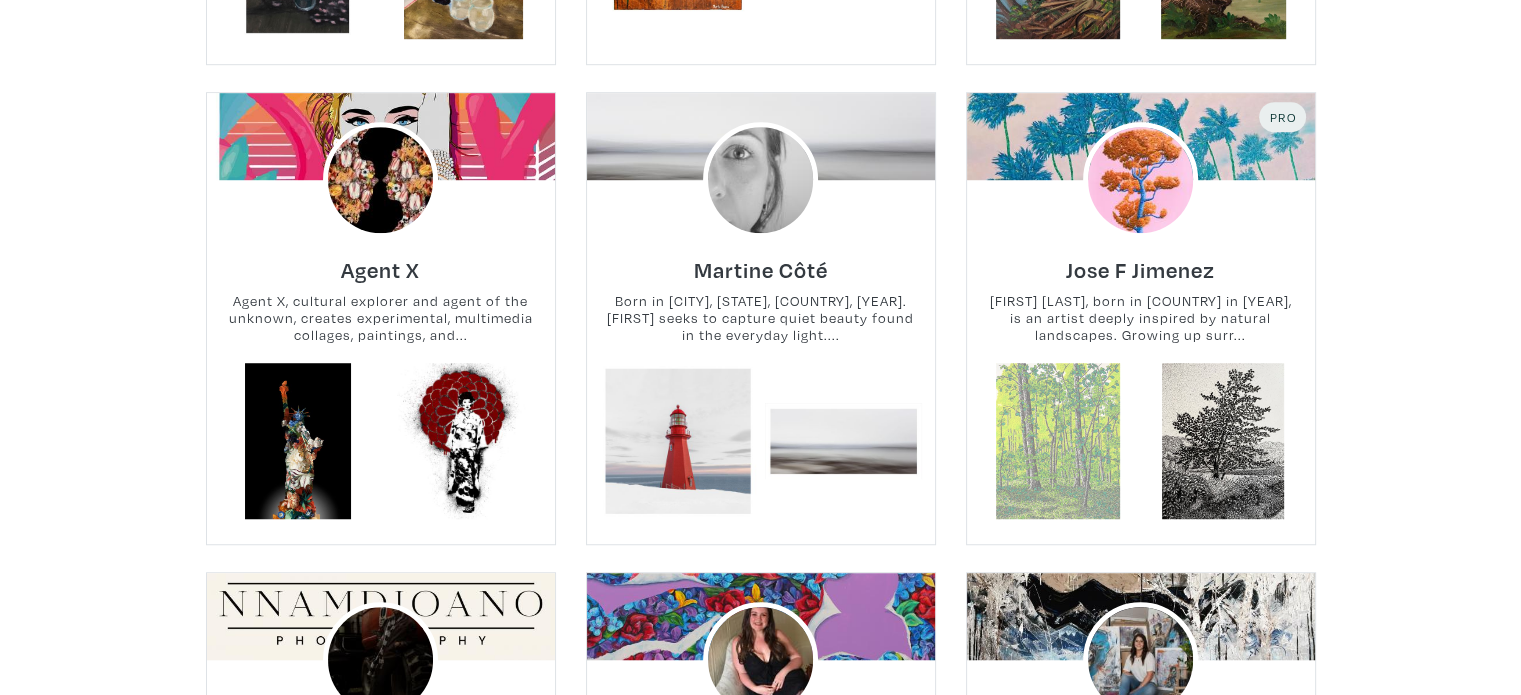 click at bounding box center [1057, 441] 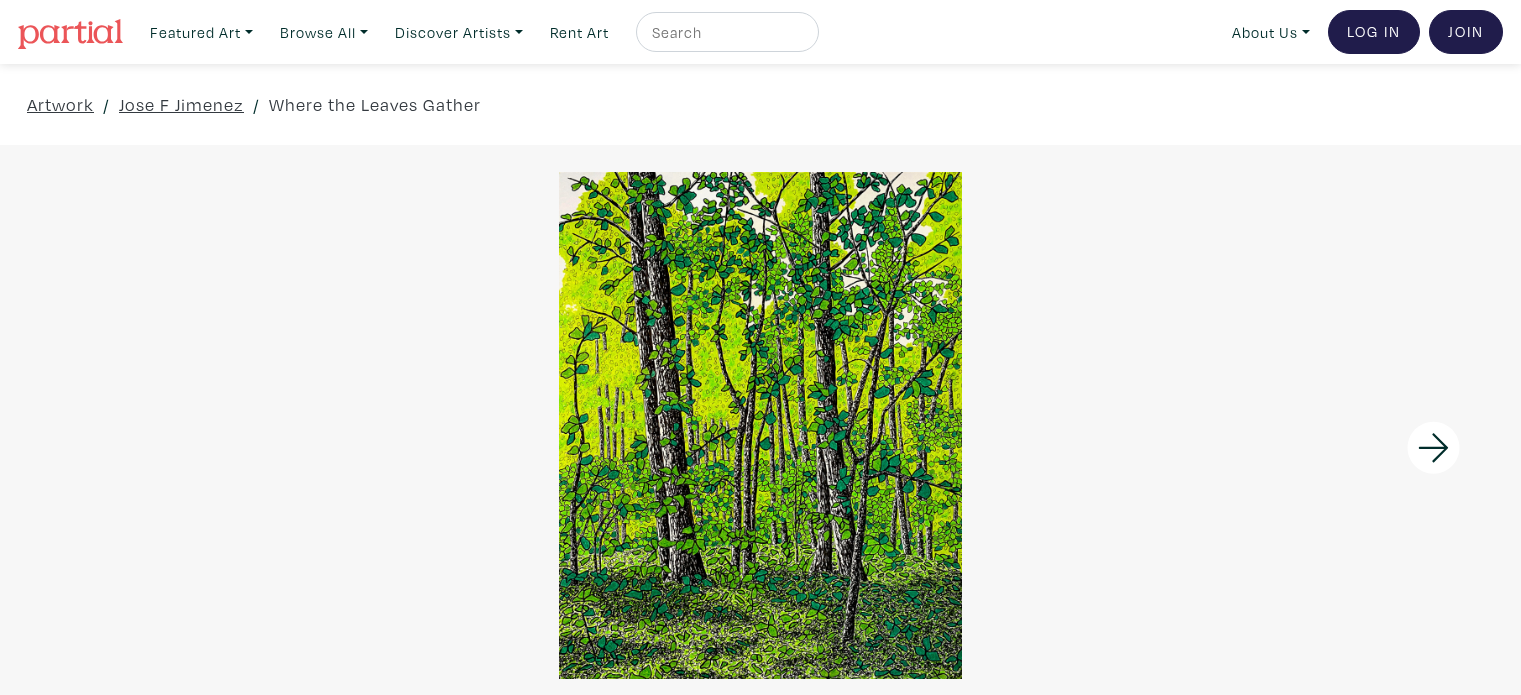scroll, scrollTop: 100, scrollLeft: 0, axis: vertical 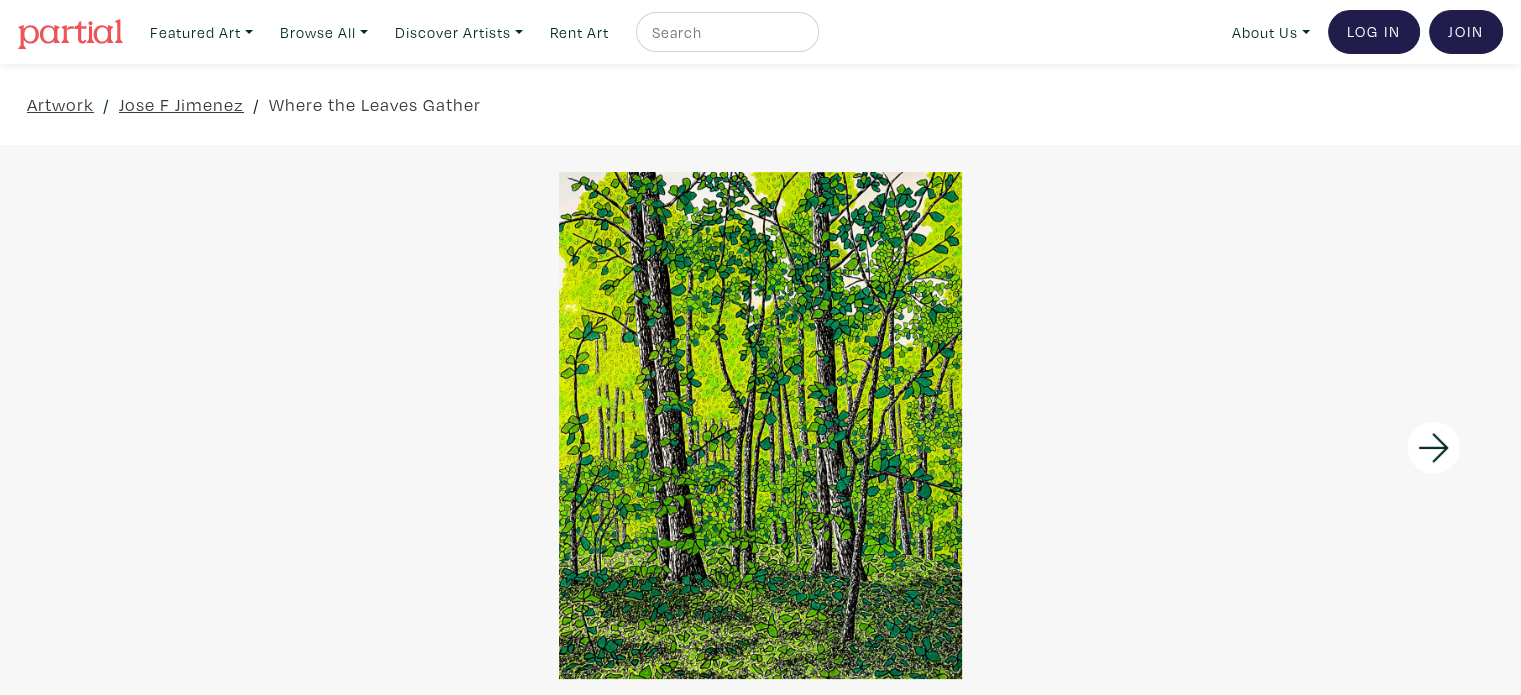 click 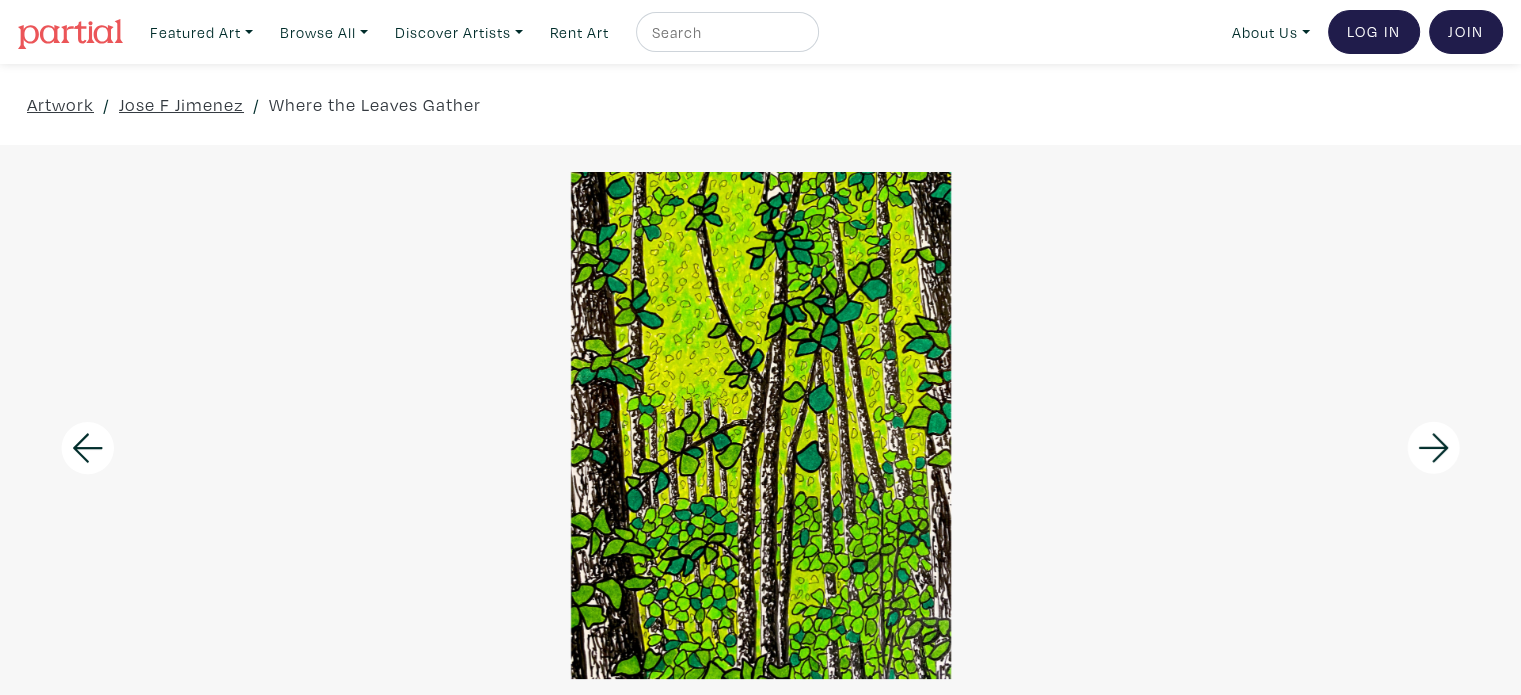 click 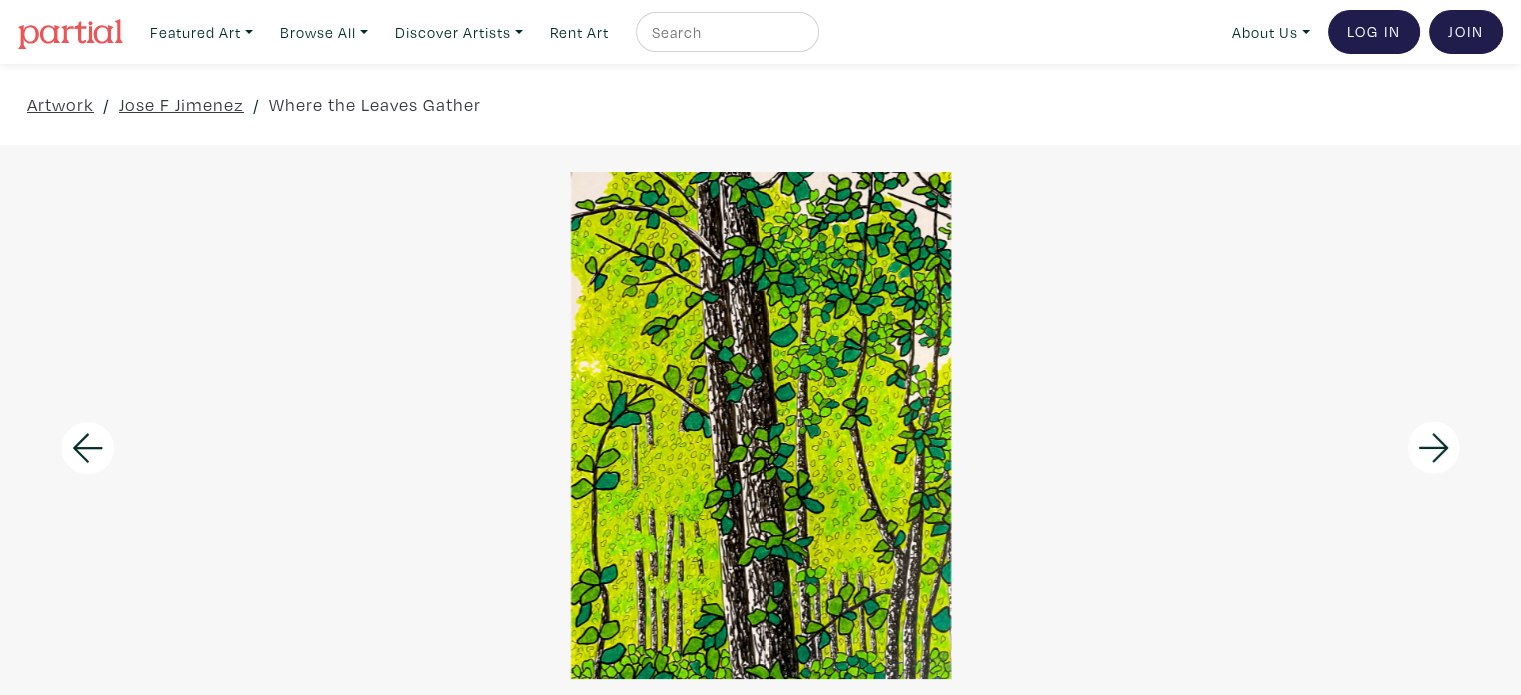 click 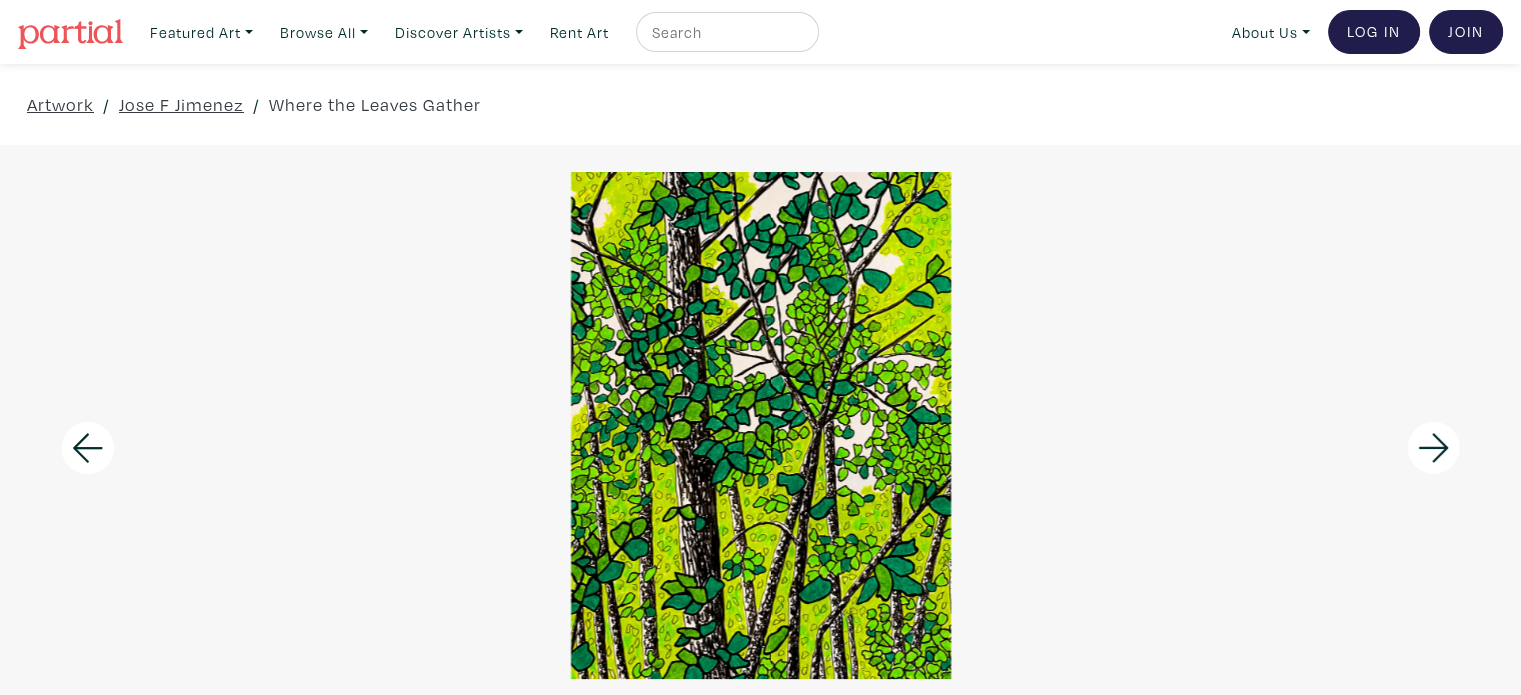click 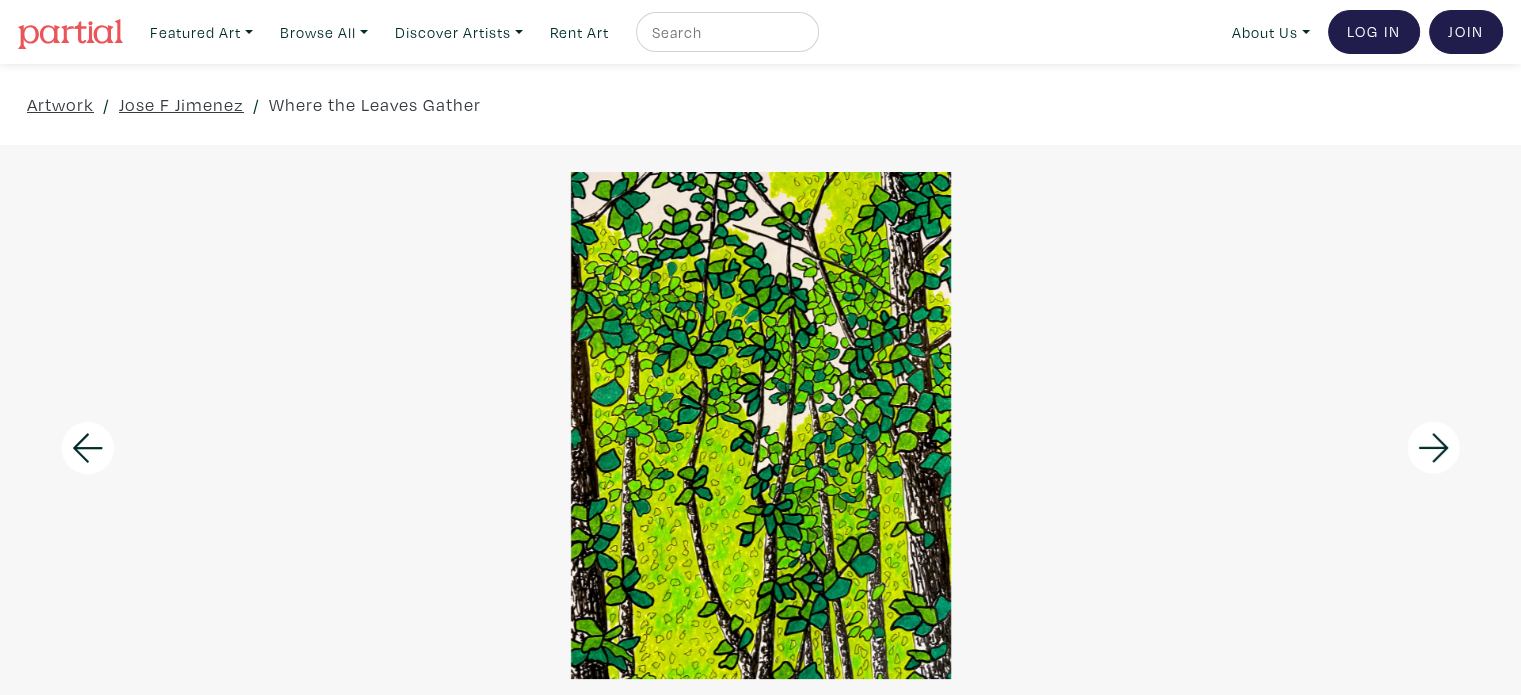 click 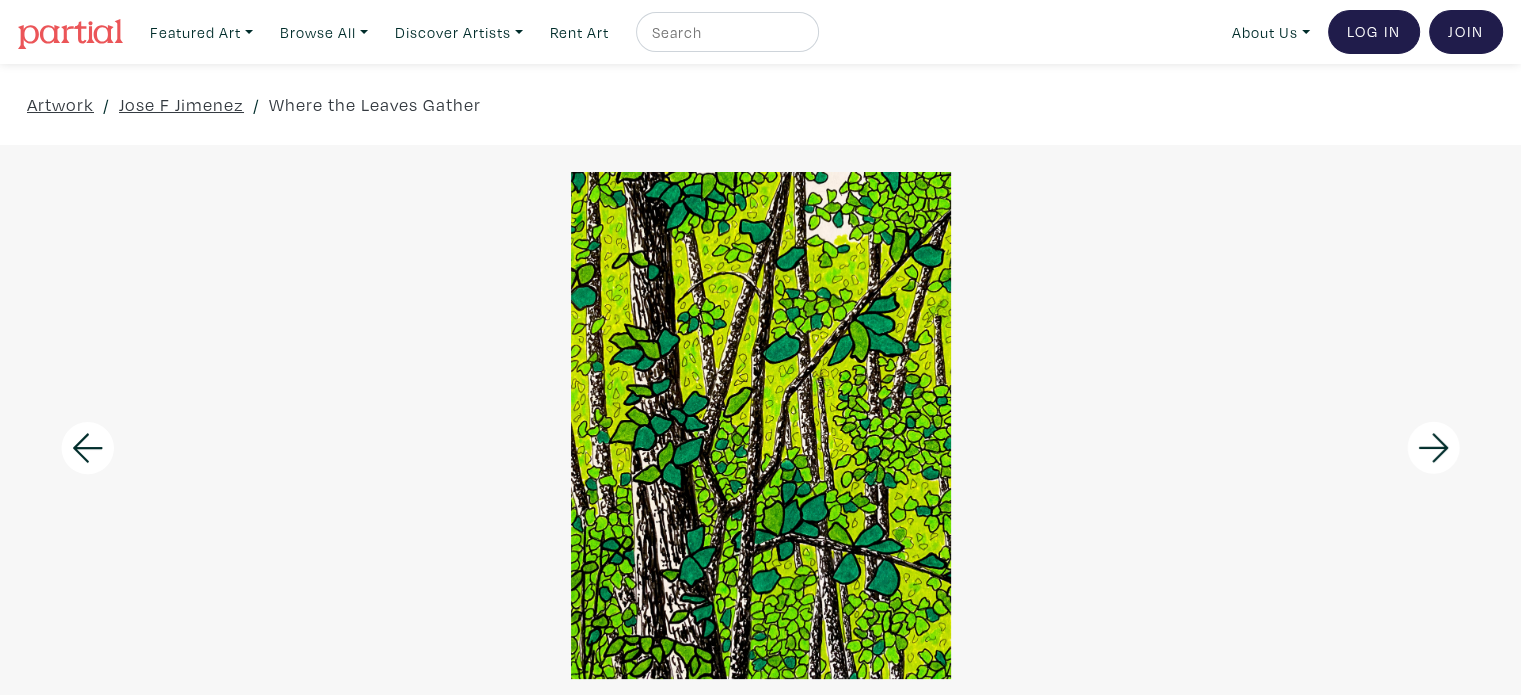 click 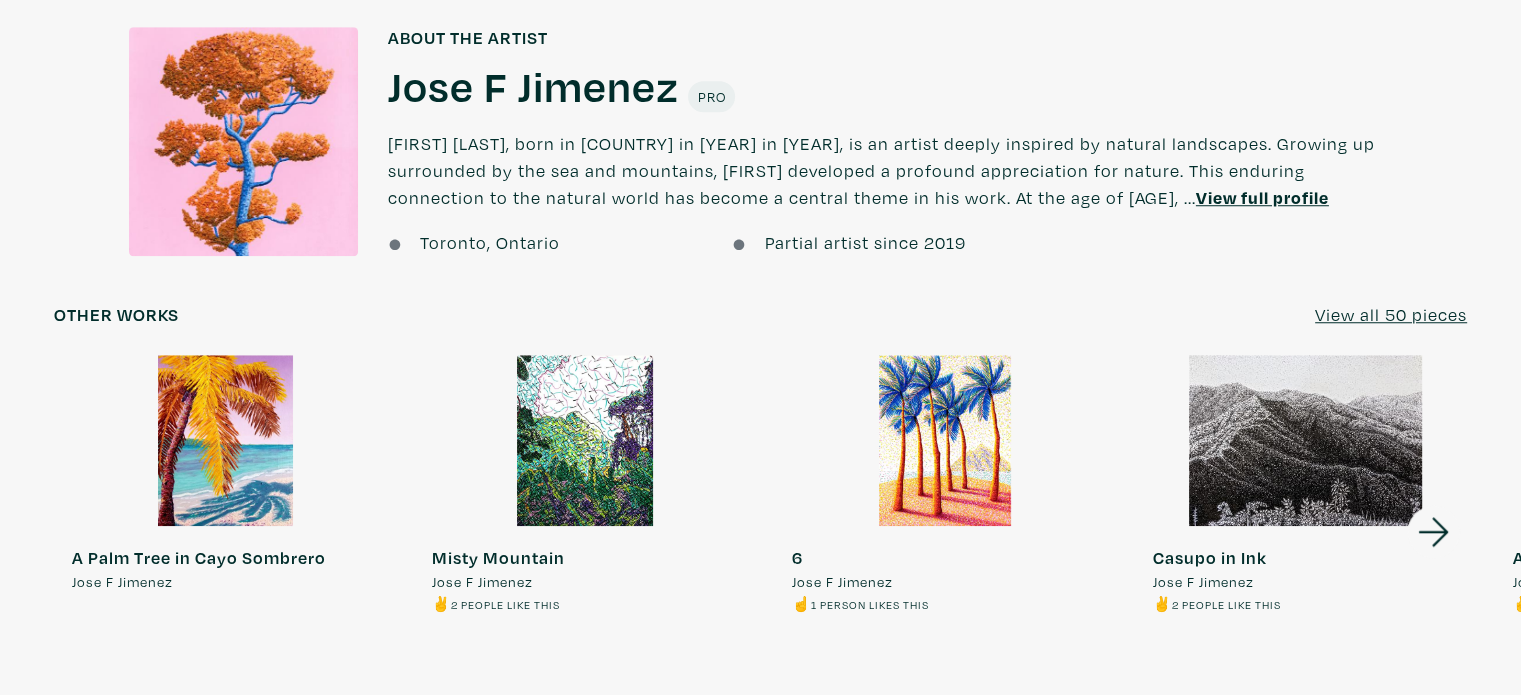 scroll, scrollTop: 1700, scrollLeft: 0, axis: vertical 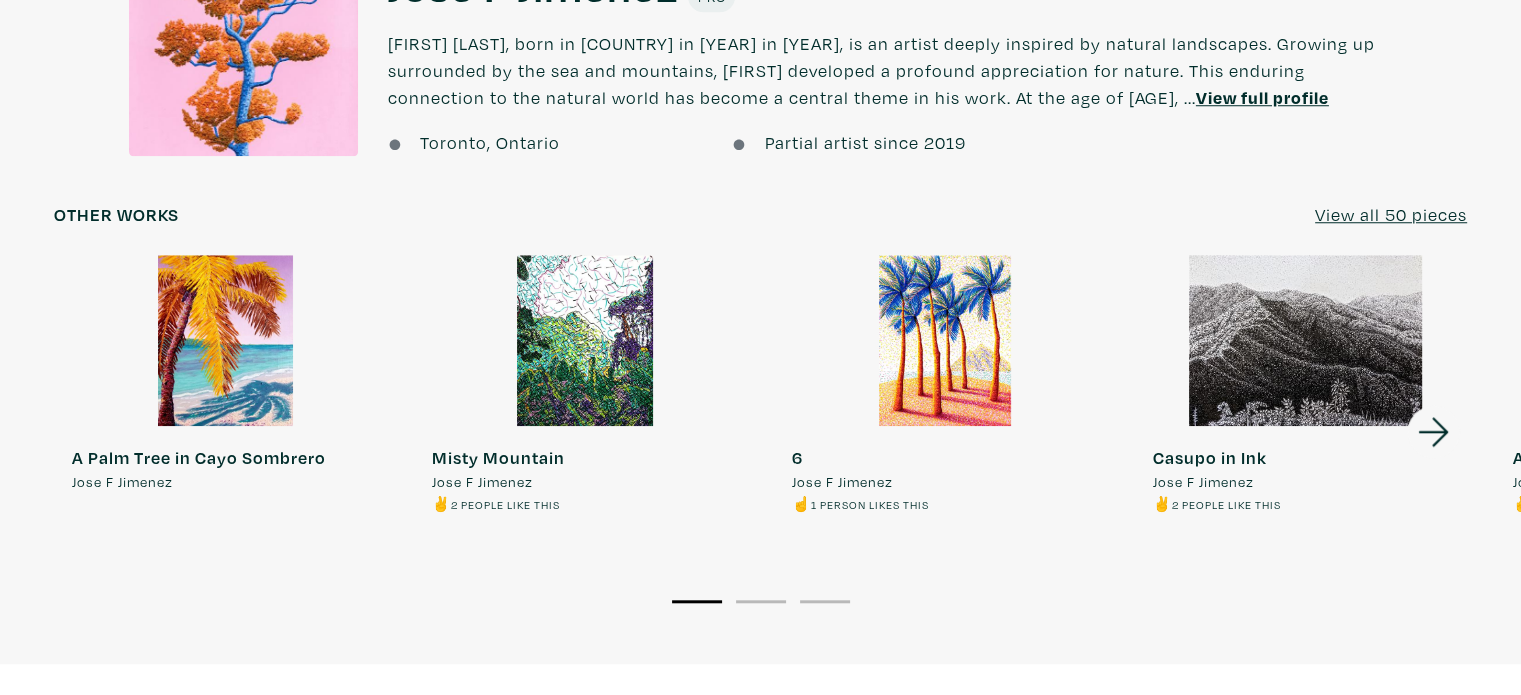 click 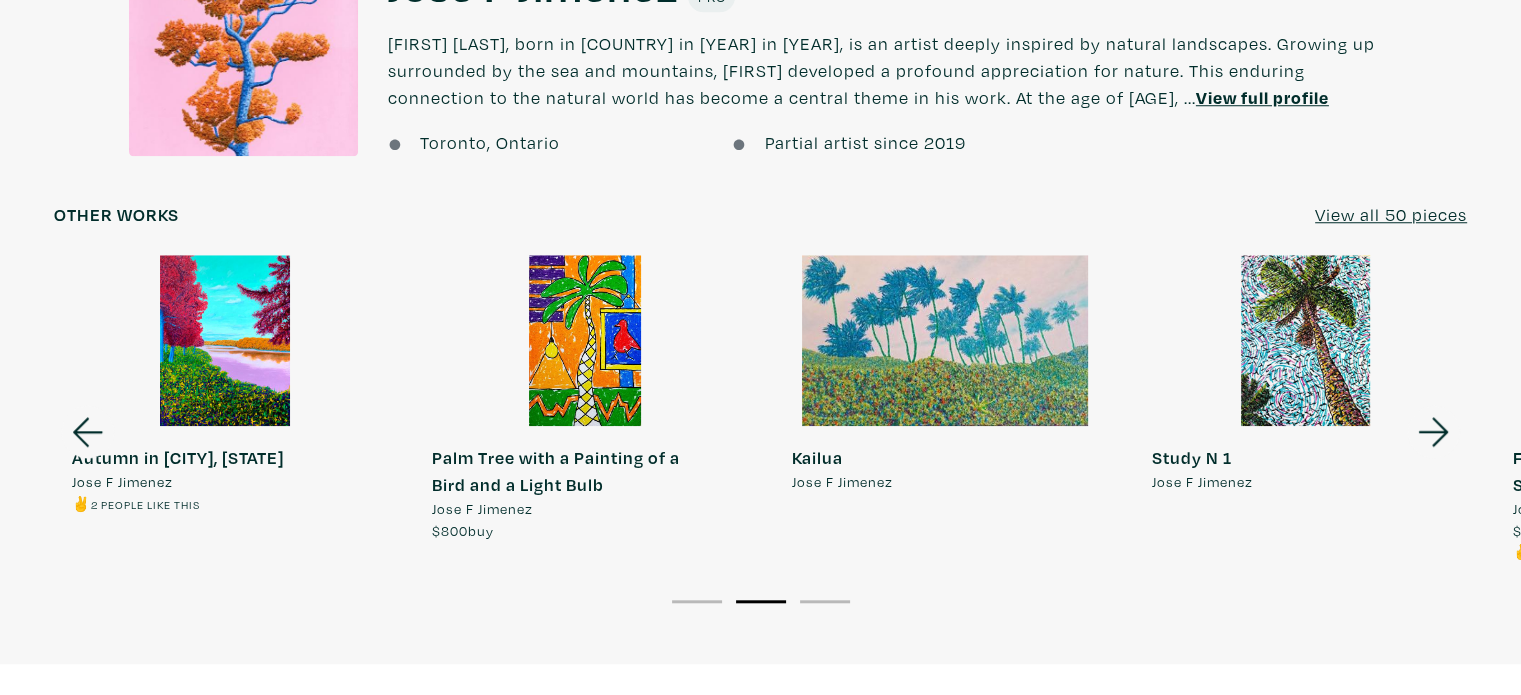 click 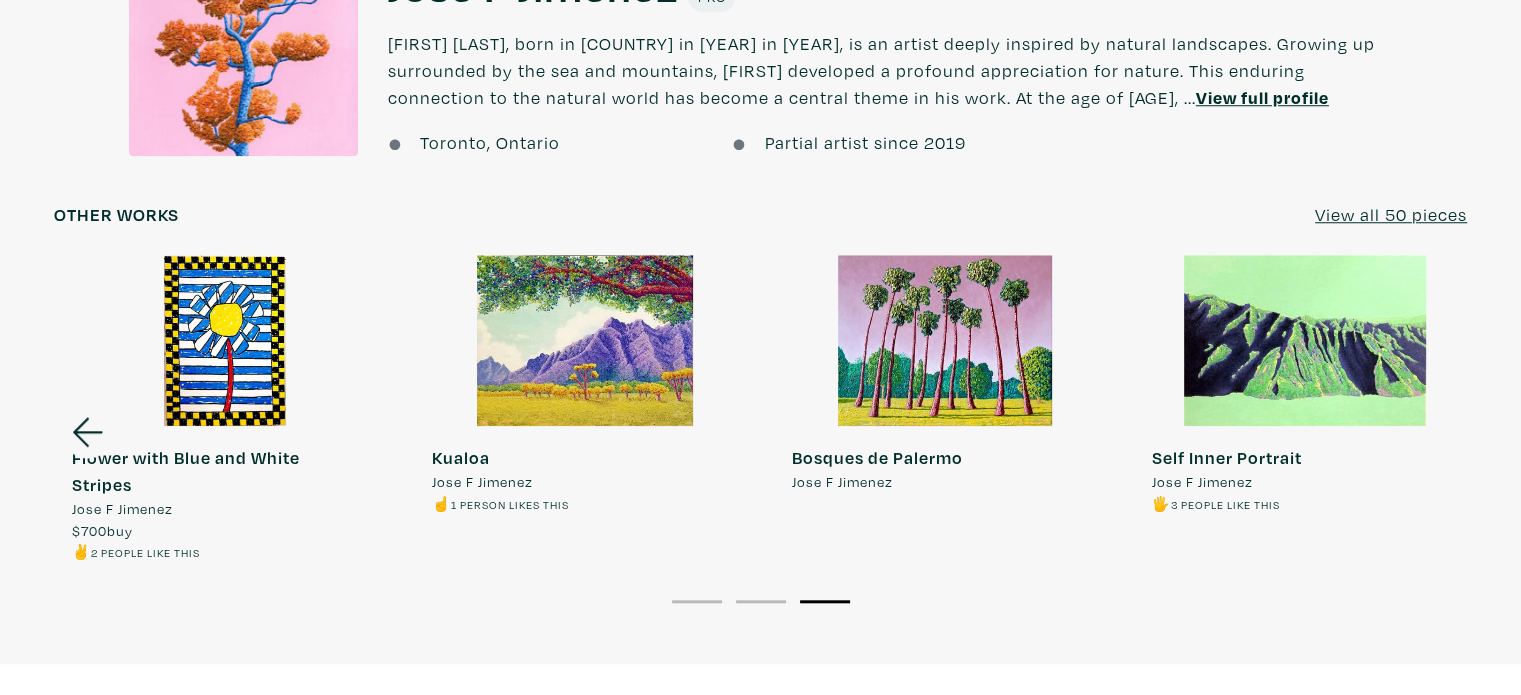 click at bounding box center (585, 340) 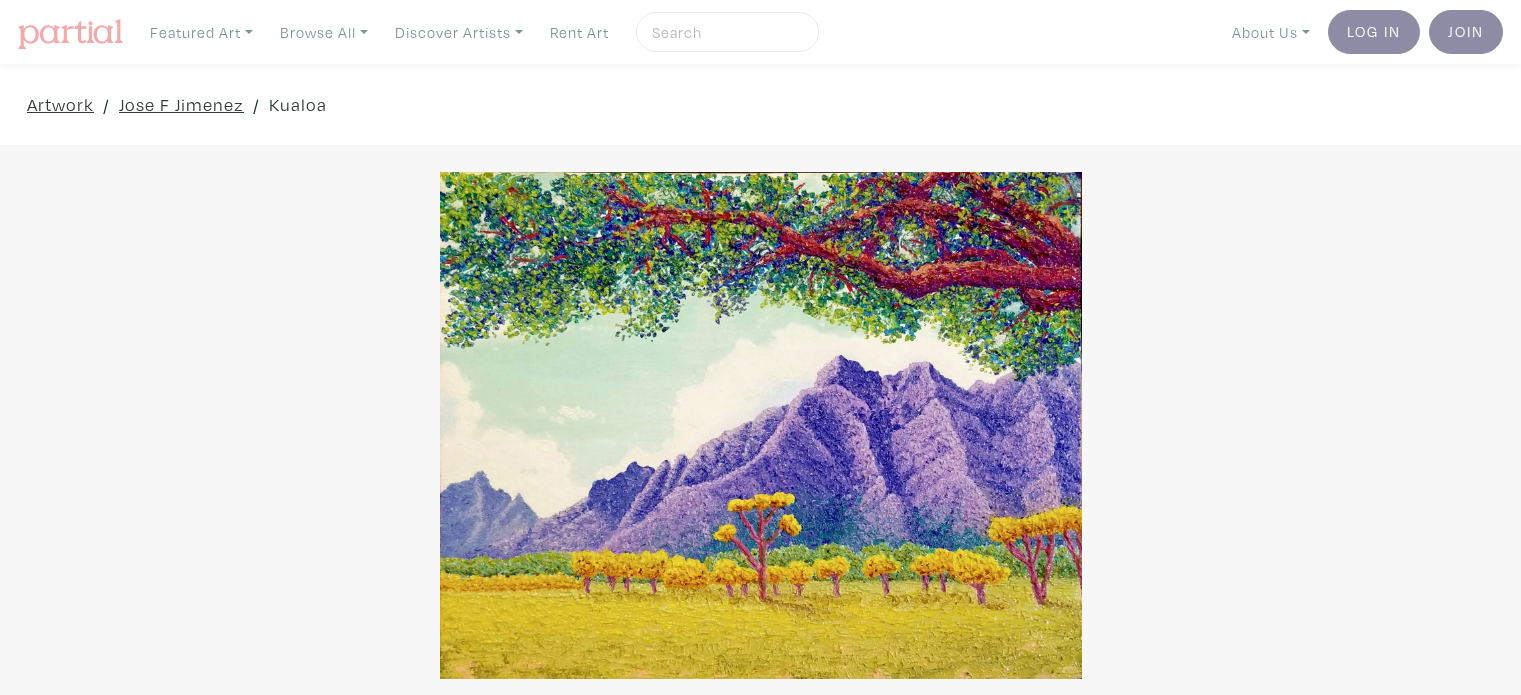 scroll, scrollTop: 0, scrollLeft: 0, axis: both 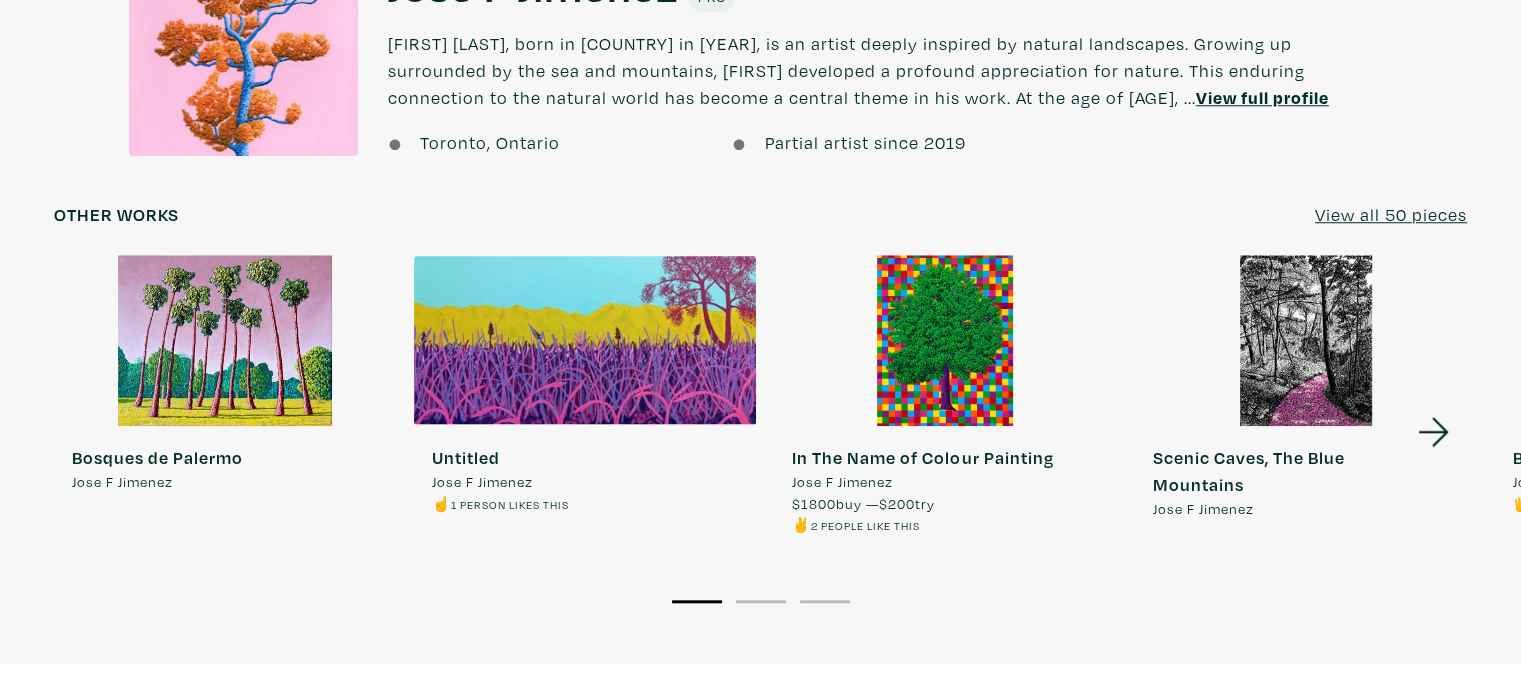 click at bounding box center (225, 340) 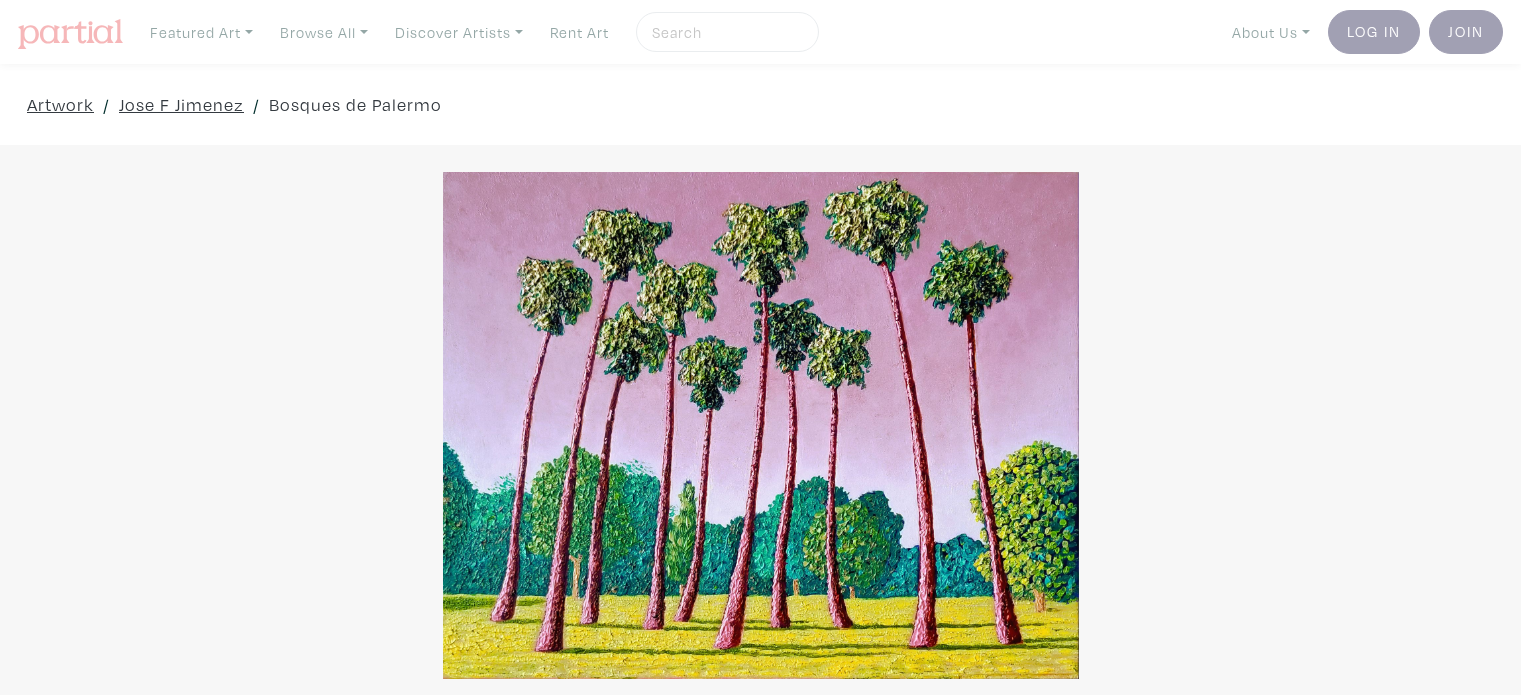scroll, scrollTop: 0, scrollLeft: 0, axis: both 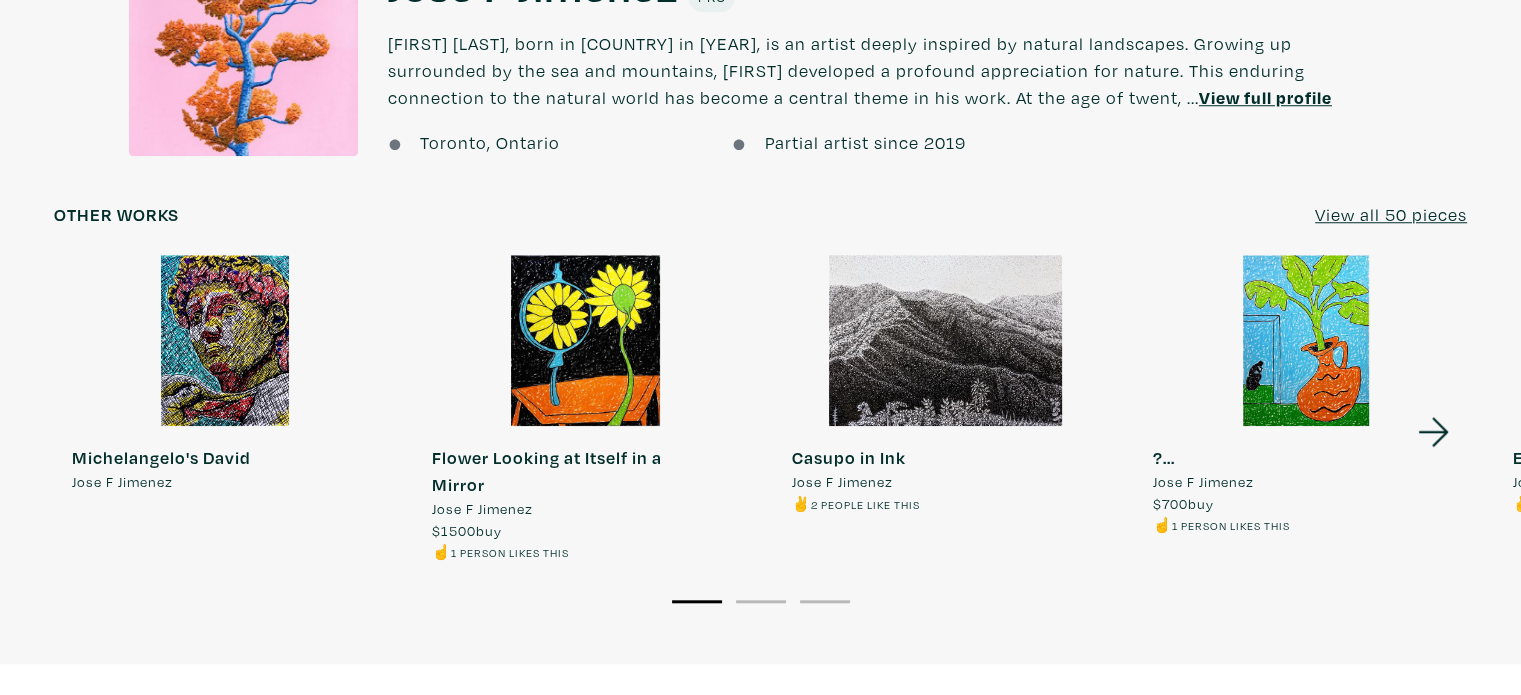 click 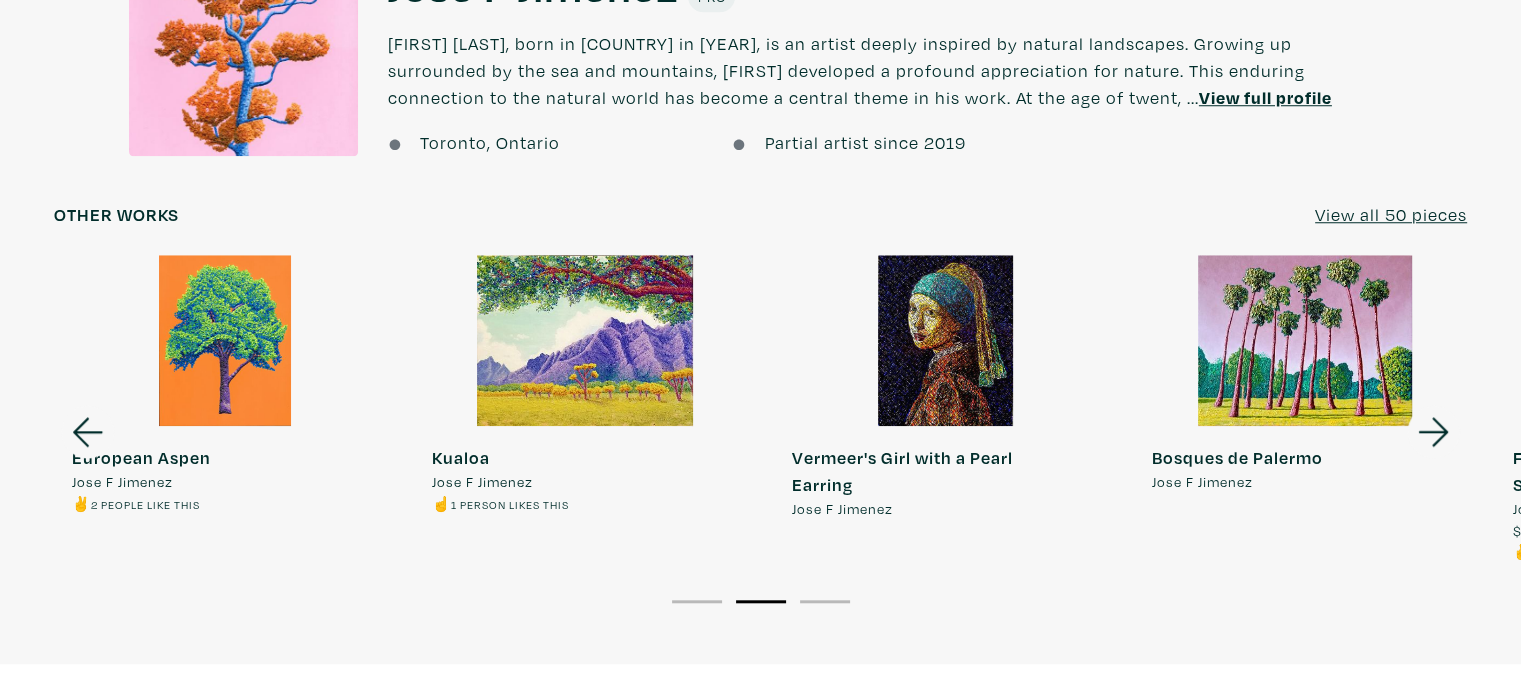 click 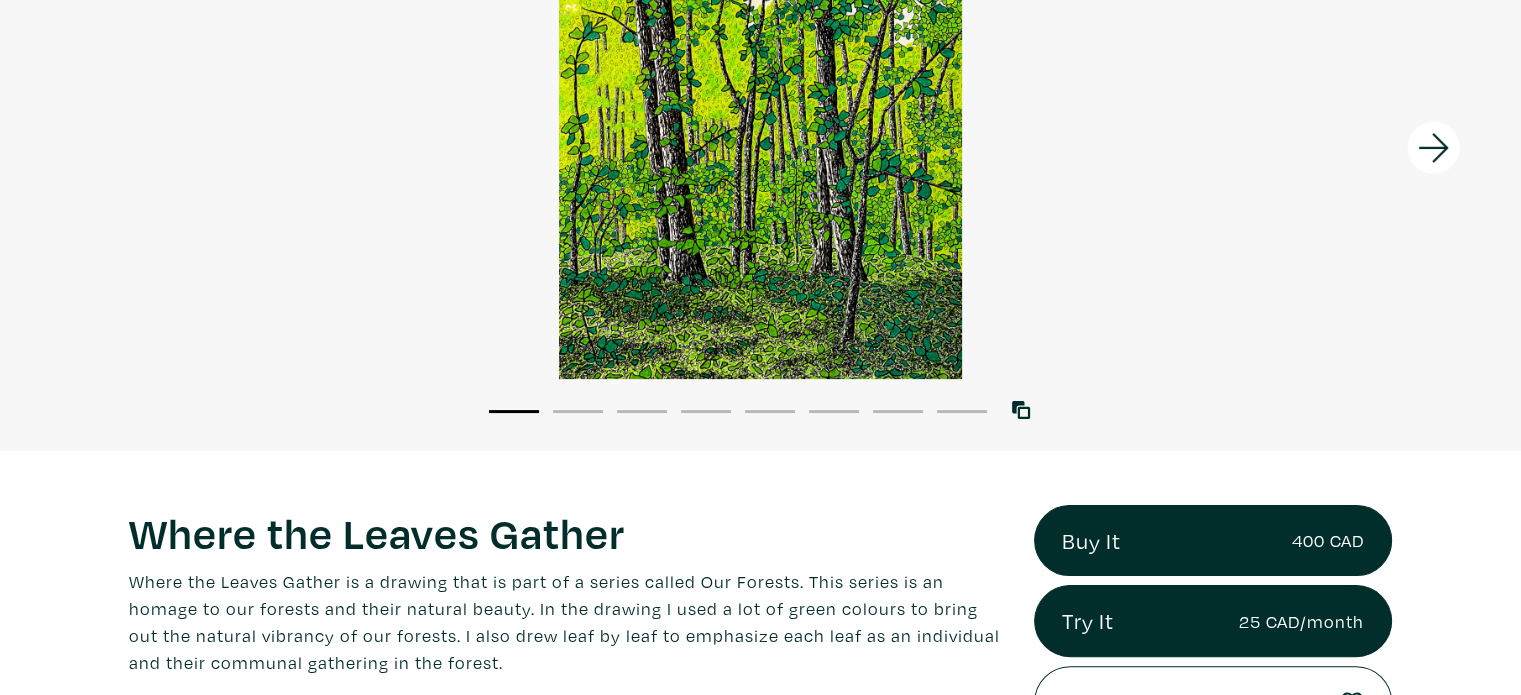 scroll, scrollTop: 0, scrollLeft: 0, axis: both 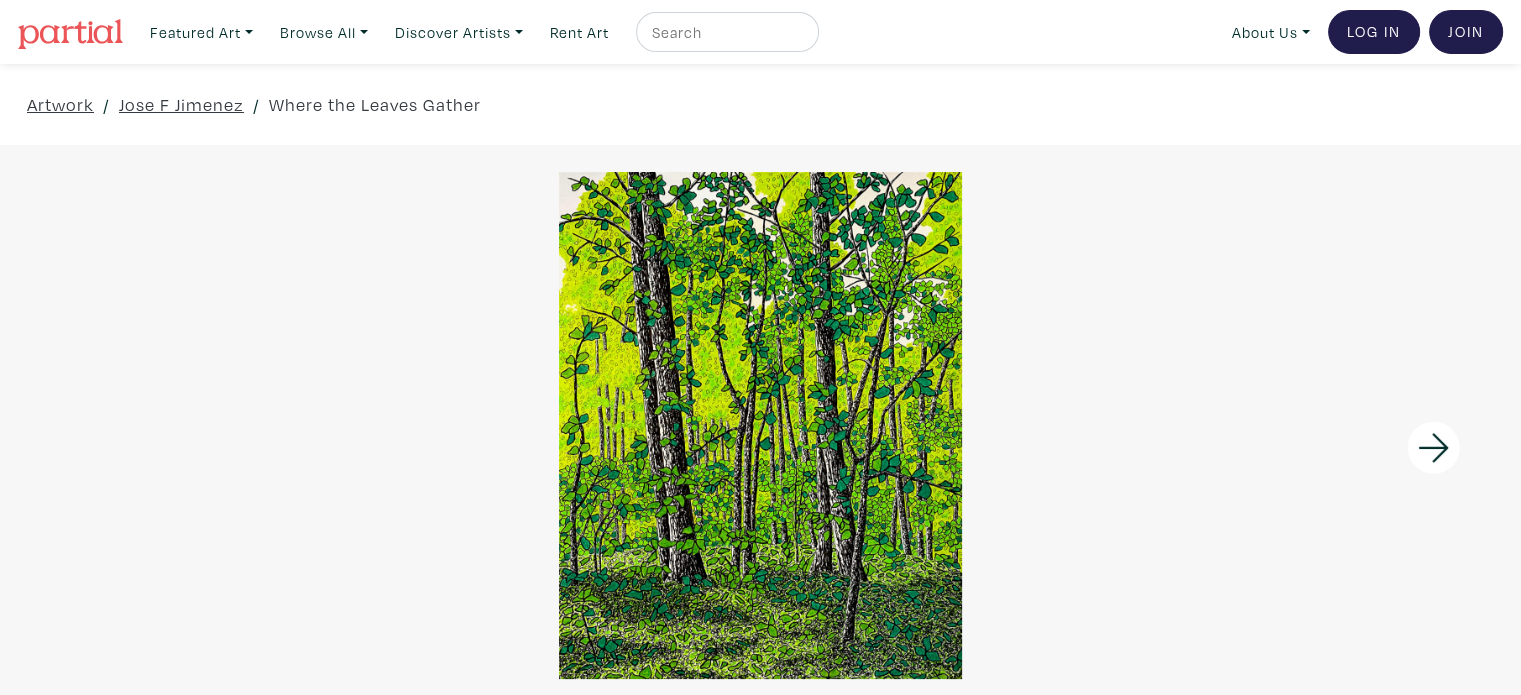 click 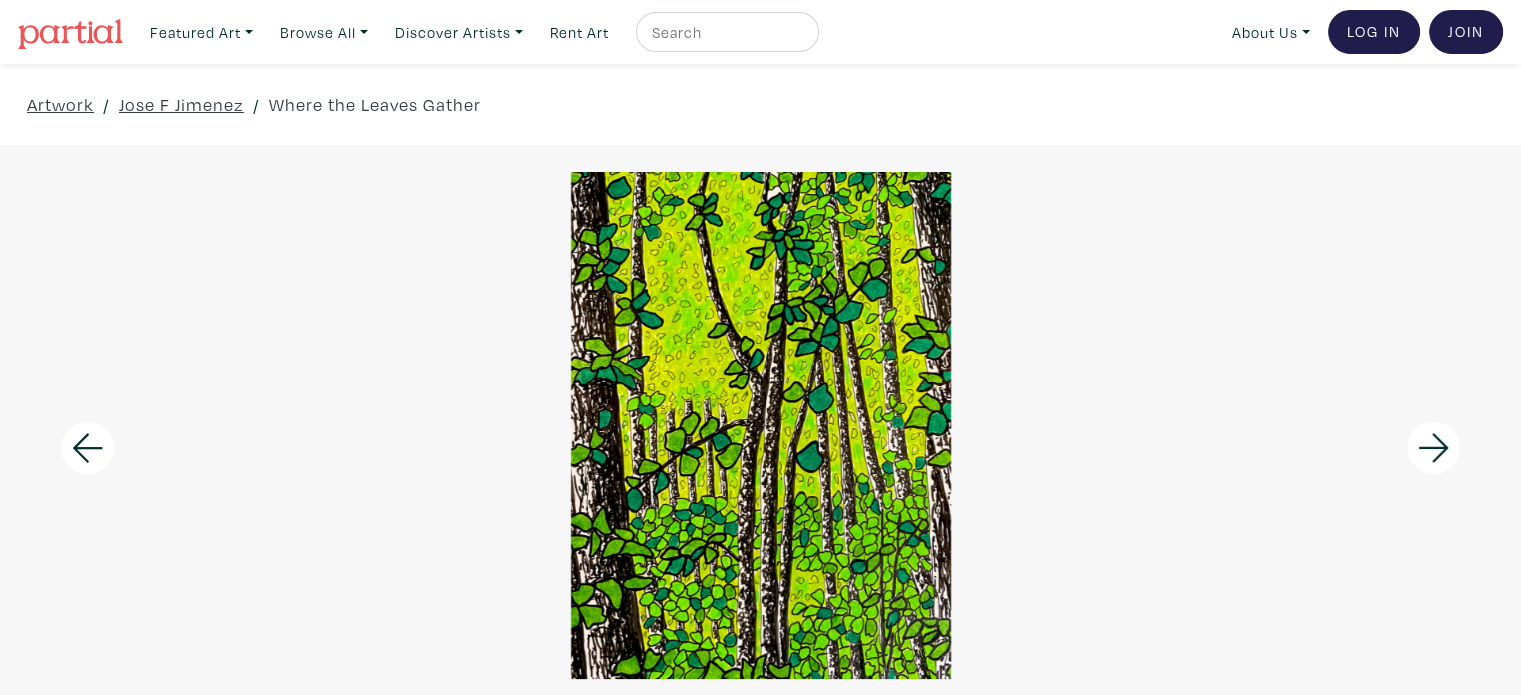 click 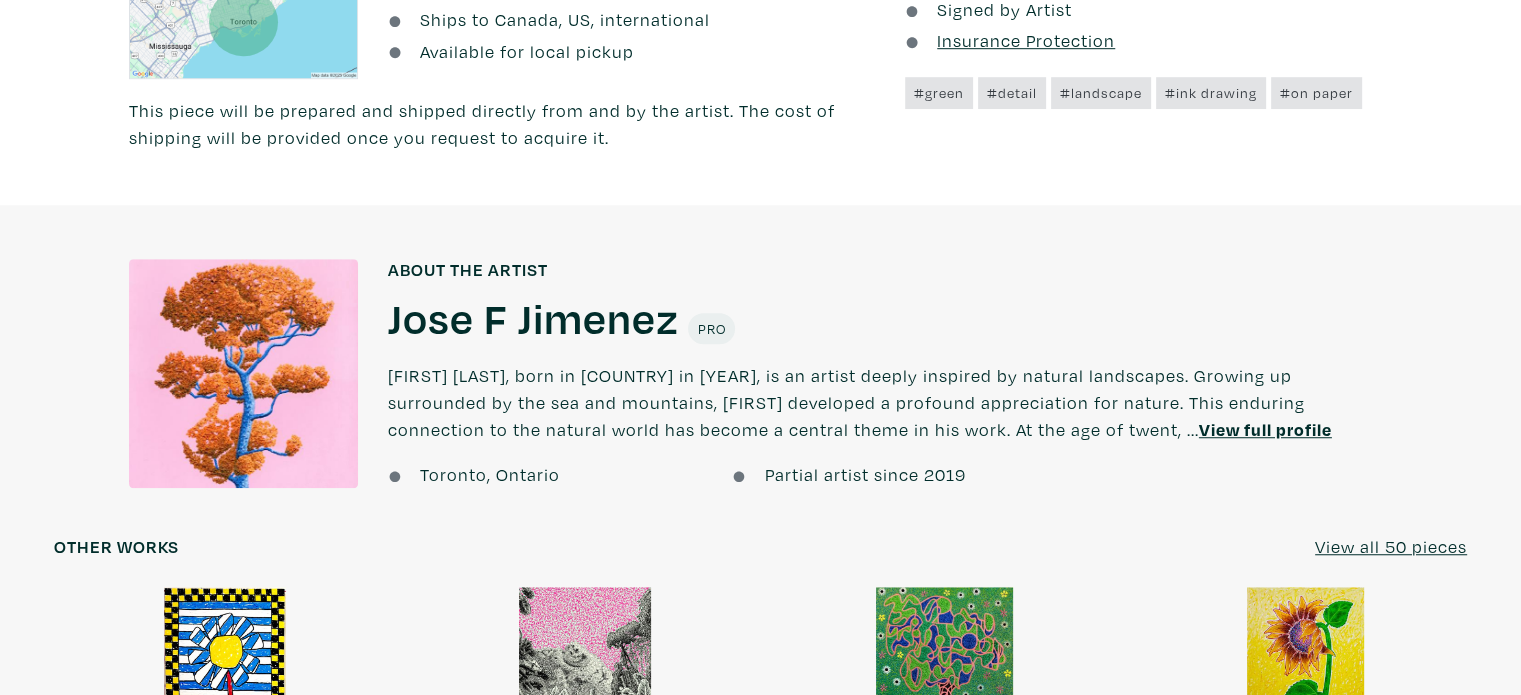 scroll, scrollTop: 1400, scrollLeft: 0, axis: vertical 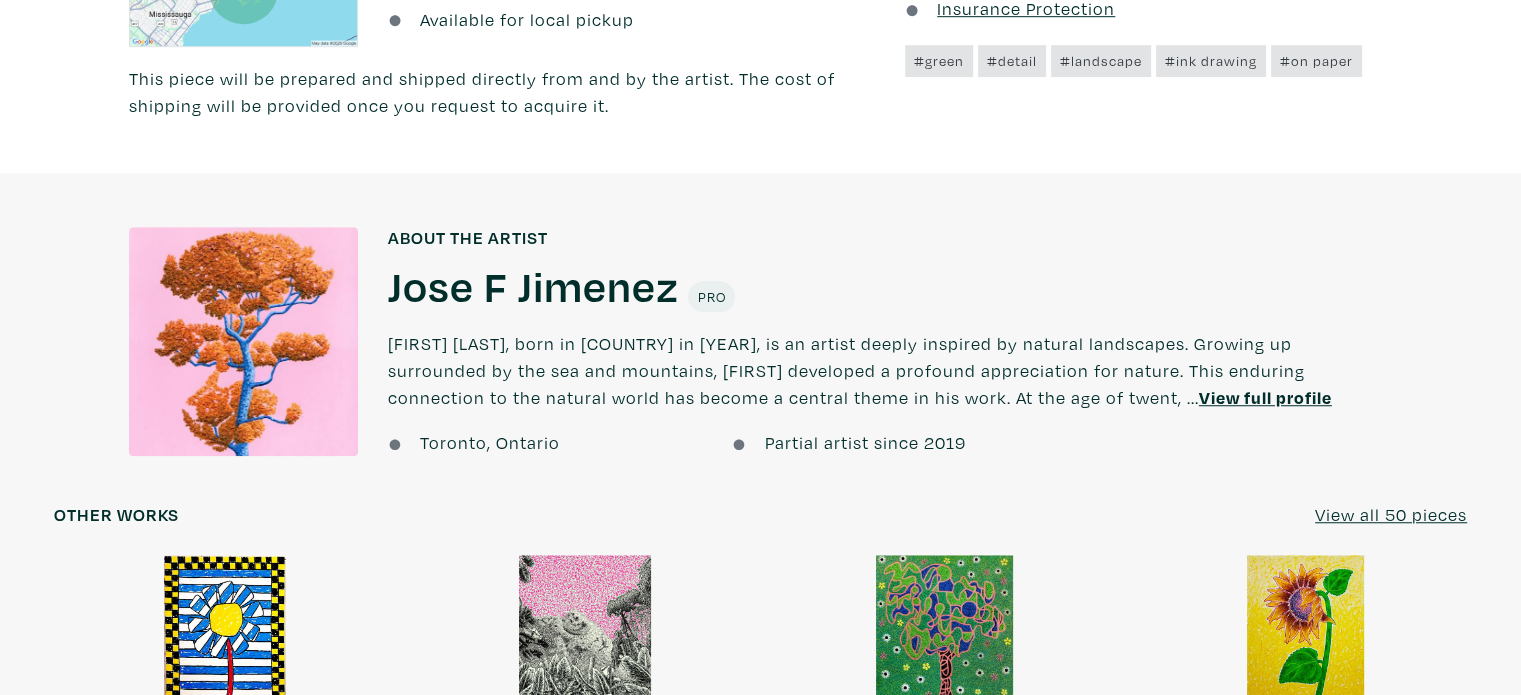 click on "View full profile" at bounding box center (1265, 397) 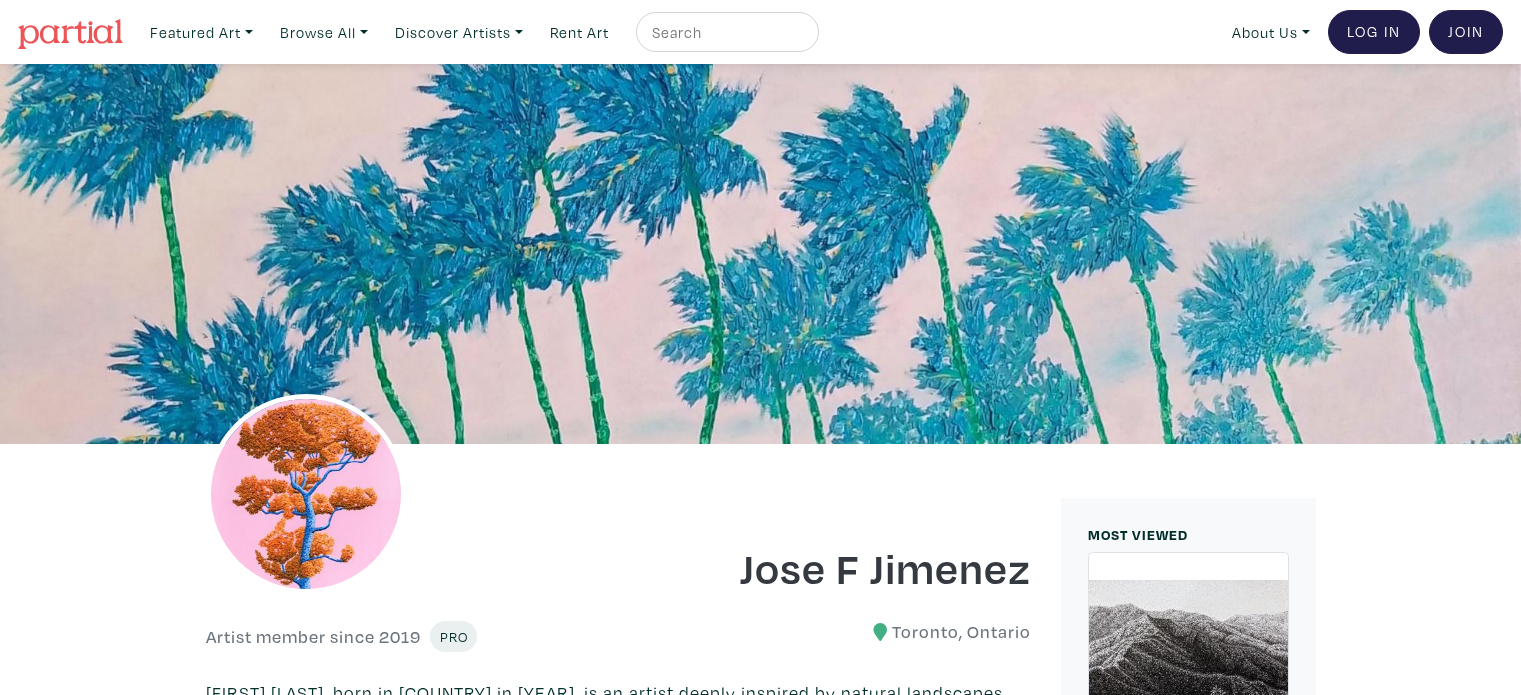 scroll, scrollTop: 0, scrollLeft: 0, axis: both 